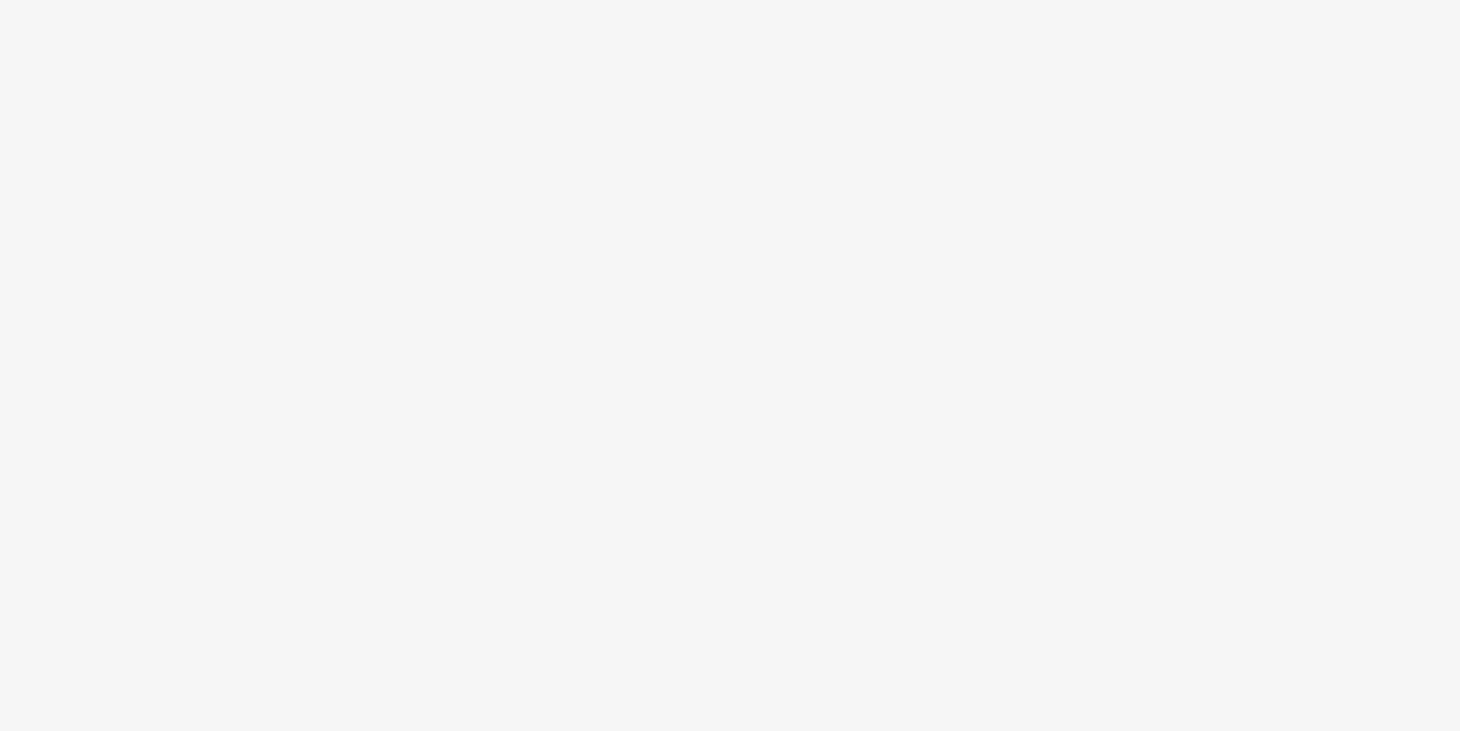 scroll, scrollTop: 0, scrollLeft: 0, axis: both 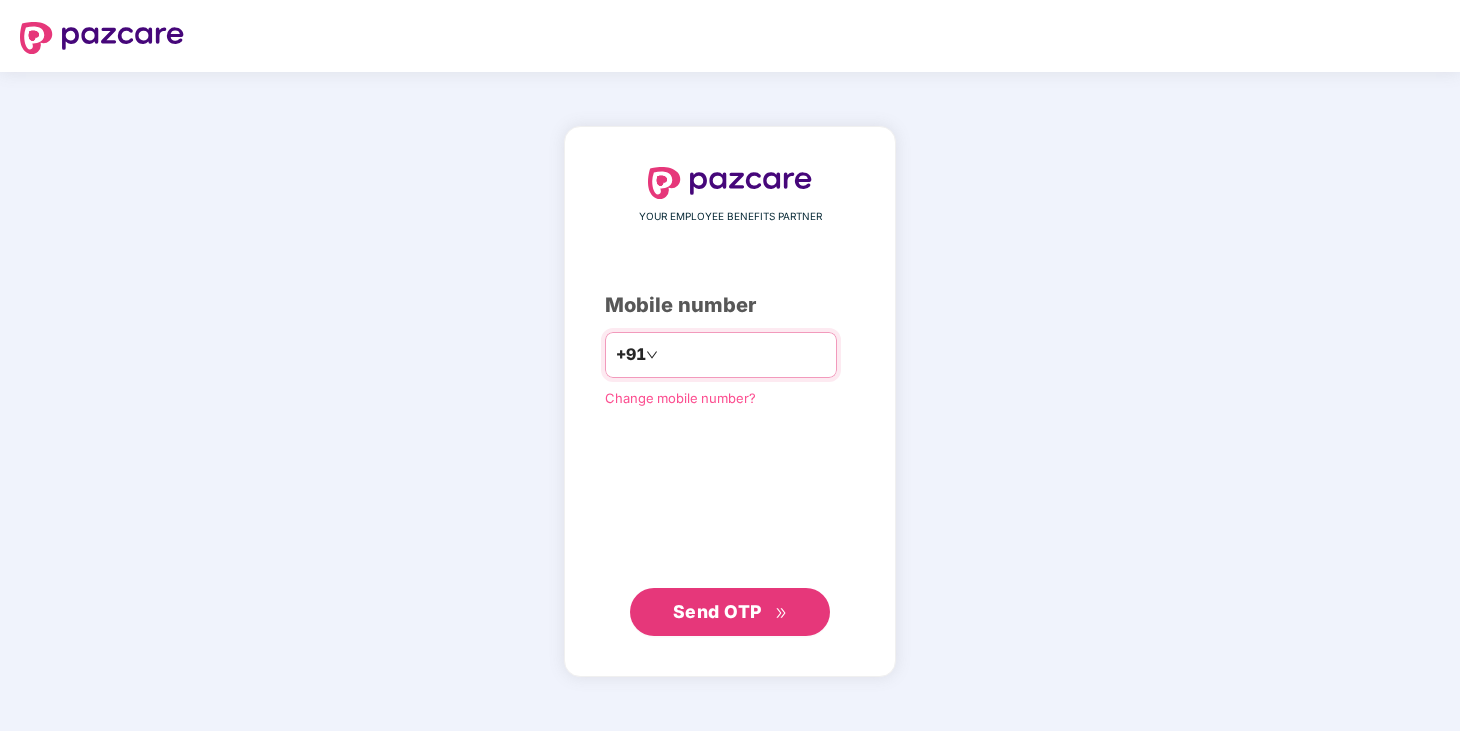 click at bounding box center [744, 355] 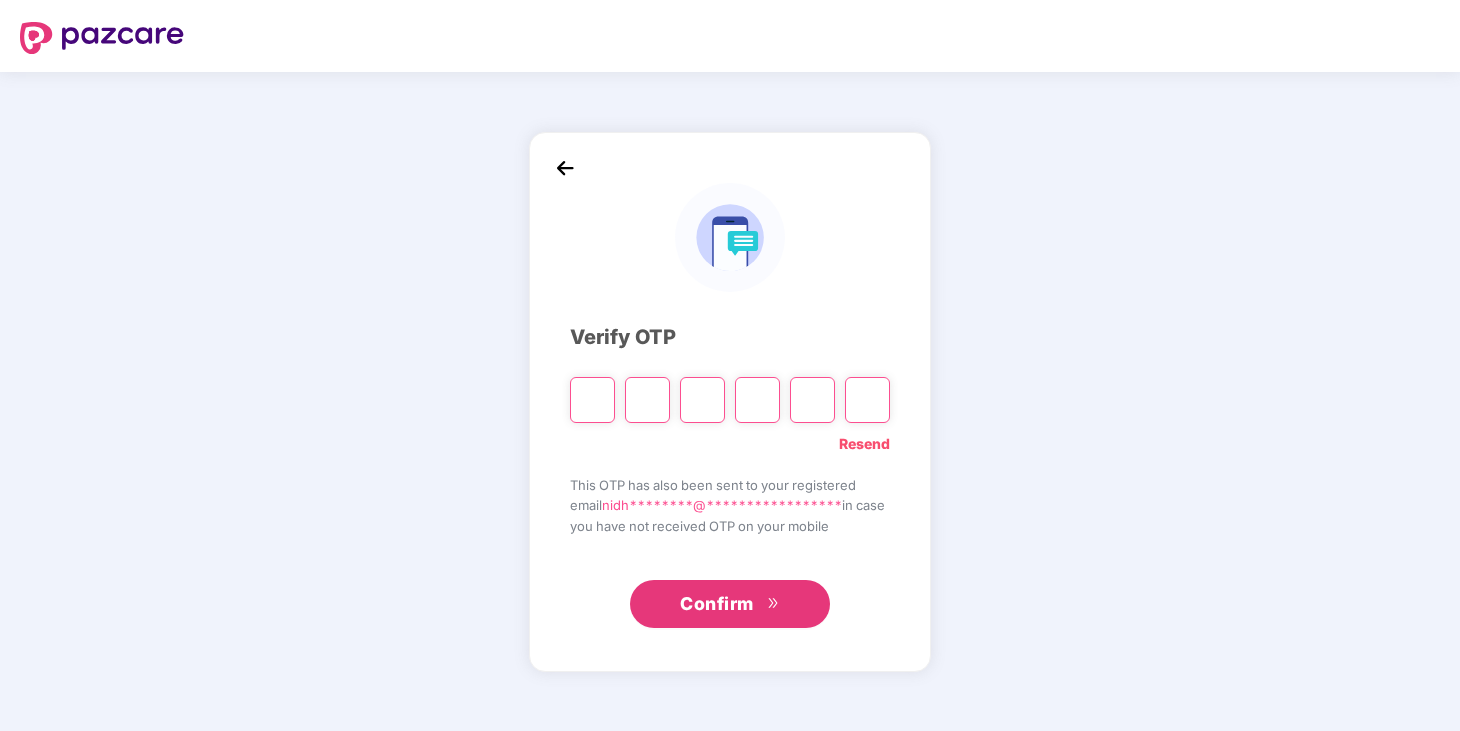 paste on "*" 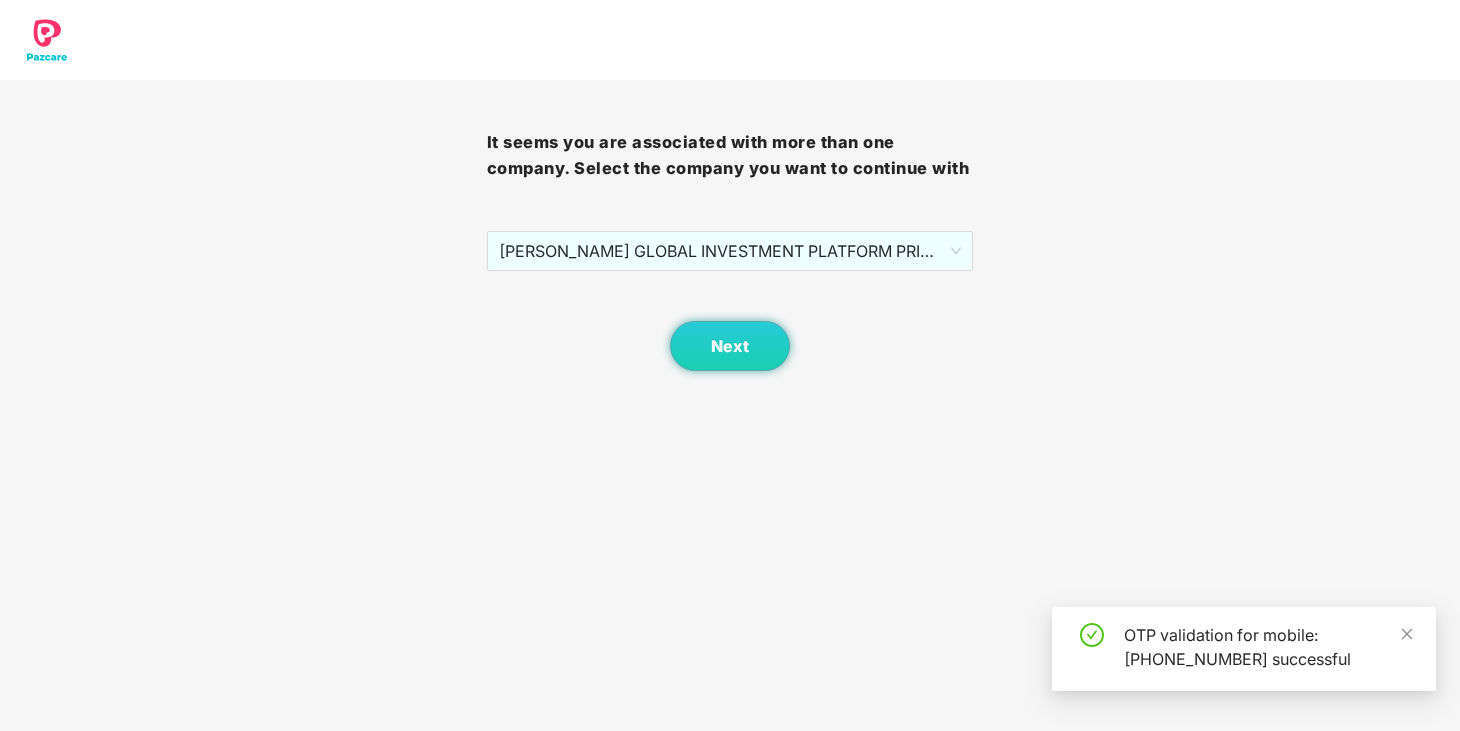 click on "It seems you are associated with more than one company. Select the company you want to continue with [PERSON_NAME] GLOBAL INVESTMENT PLATFORM PRIVATE LIMITED  -  AIM106  -  EMPLOYEE Next OTP validation for mobile: [PHONE_NUMBER] successful" at bounding box center (730, 365) 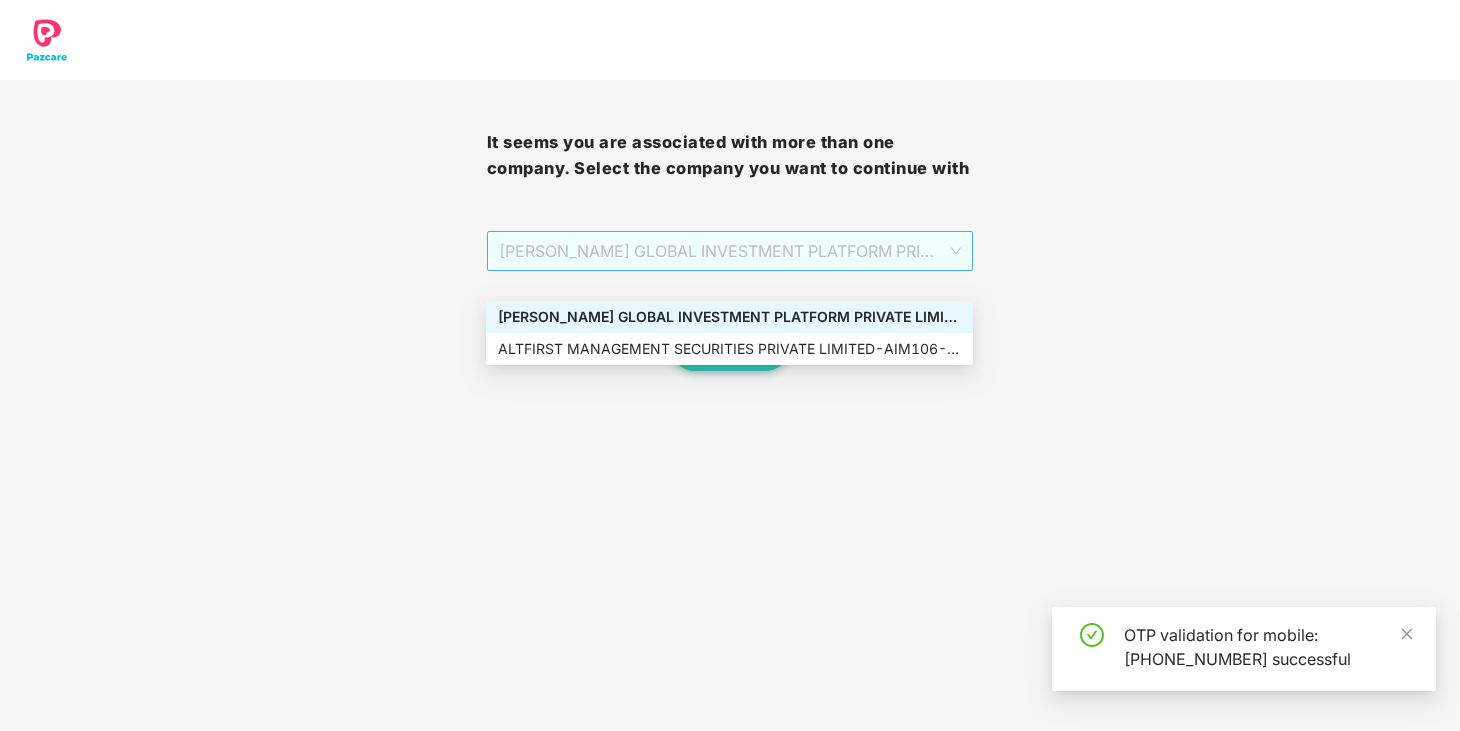 click on "[PERSON_NAME] GLOBAL INVESTMENT PLATFORM PRIVATE LIMITED  -  AIM106  -  EMPLOYEE" at bounding box center (730, 251) 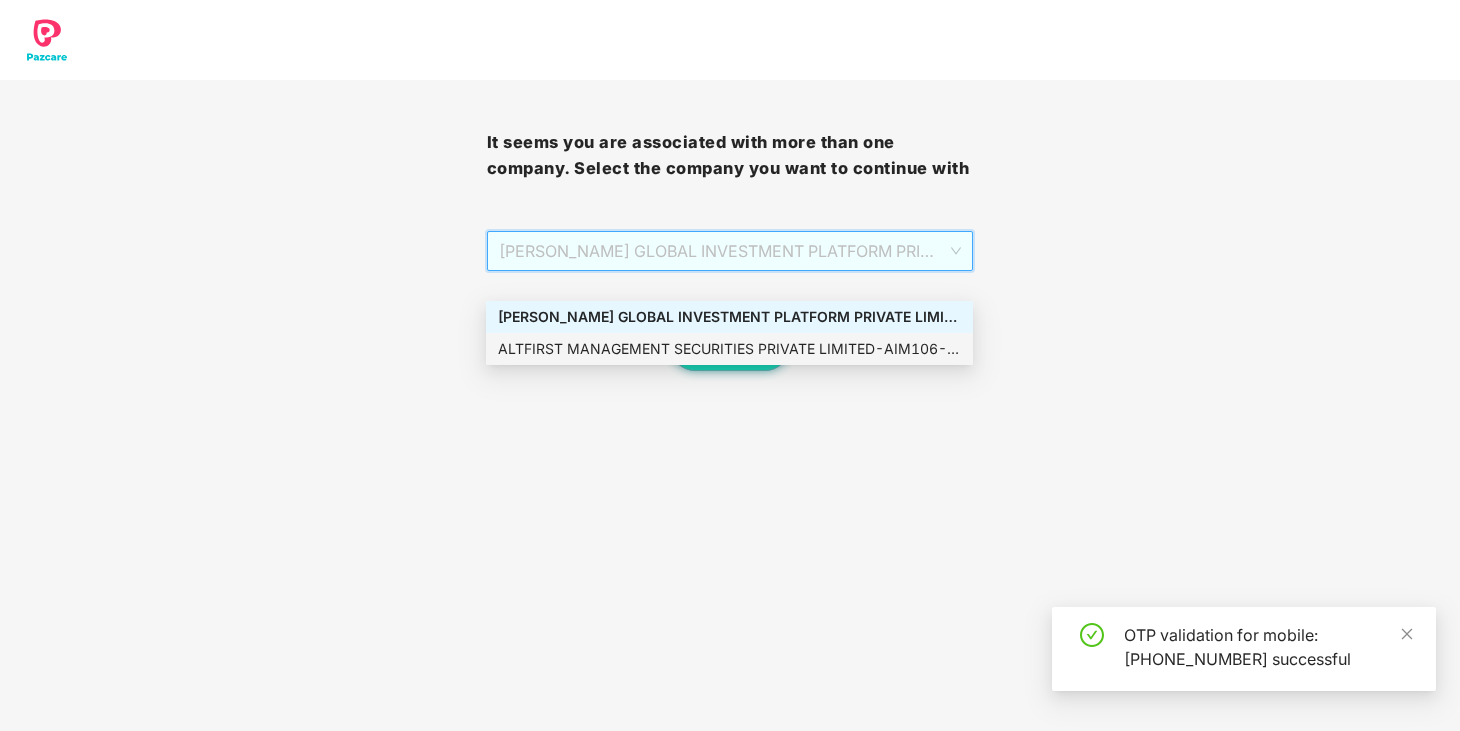 click on "ALTFIRST MANAGEMENT SECURITIES PRIVATE LIMITED  -  AIM106  -  EMPLOYEE" at bounding box center [729, 349] 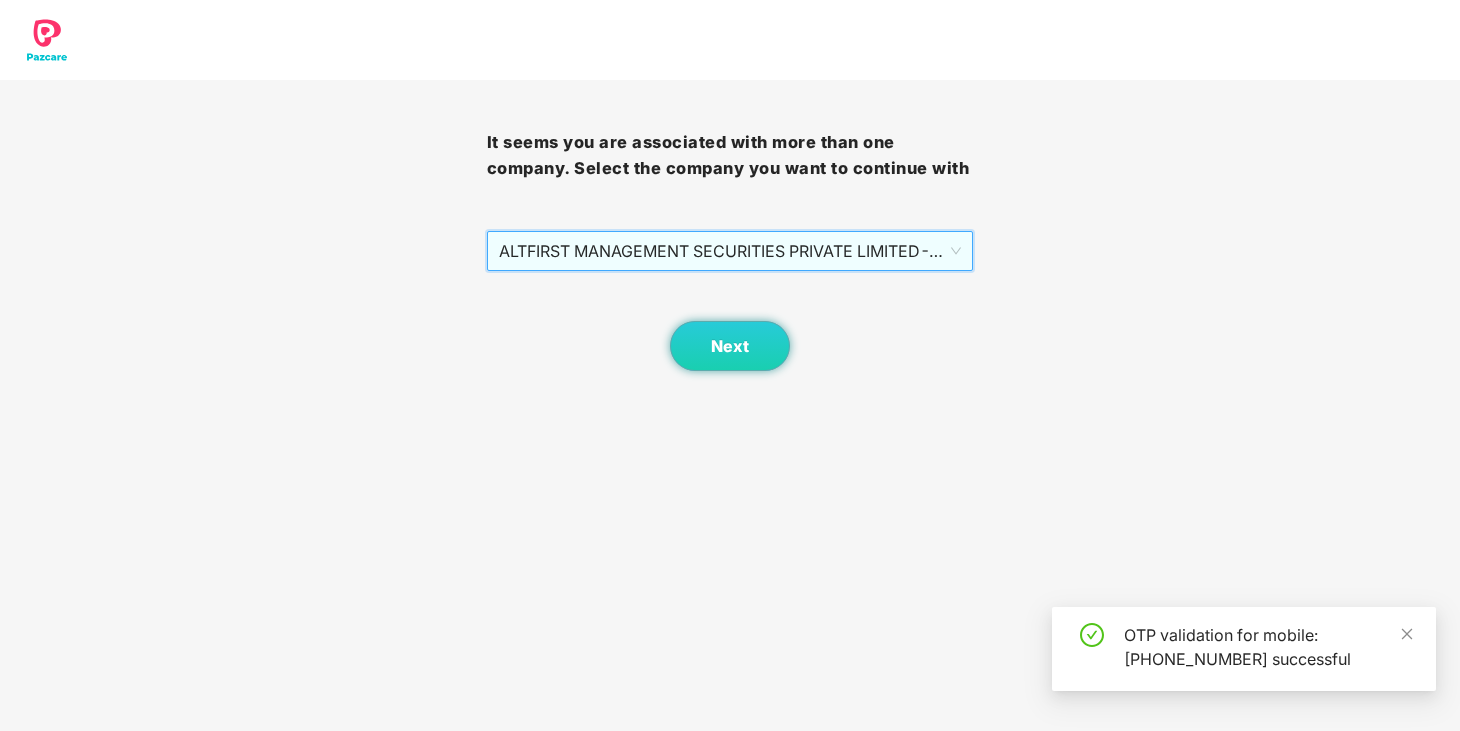 click on "ALTFIRST MANAGEMENT SECURITIES PRIVATE LIMITED  -  AIM106  -  EMPLOYEE" at bounding box center [730, 251] 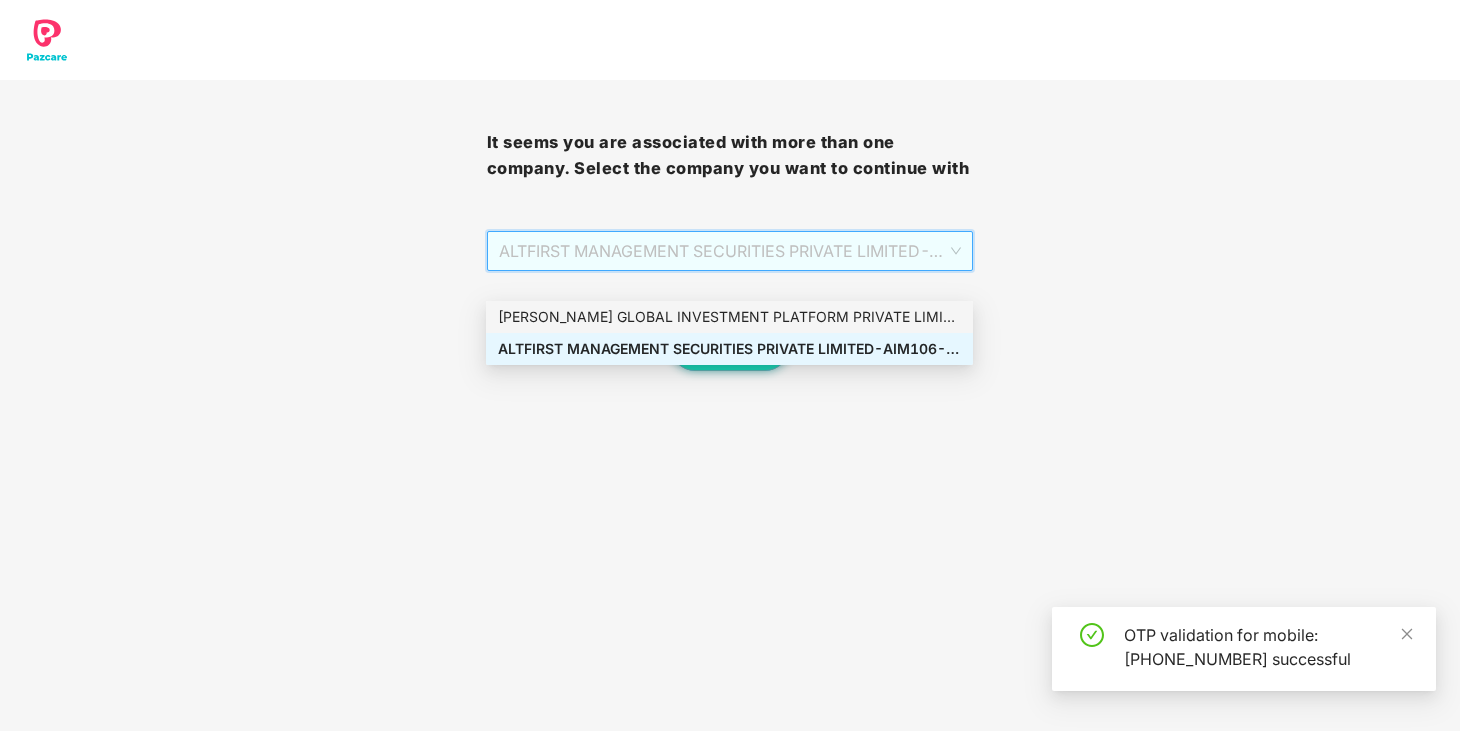 click on "[PERSON_NAME] GLOBAL INVESTMENT PLATFORM PRIVATE LIMITED  -  AIM106  -  EMPLOYEE" at bounding box center [729, 317] 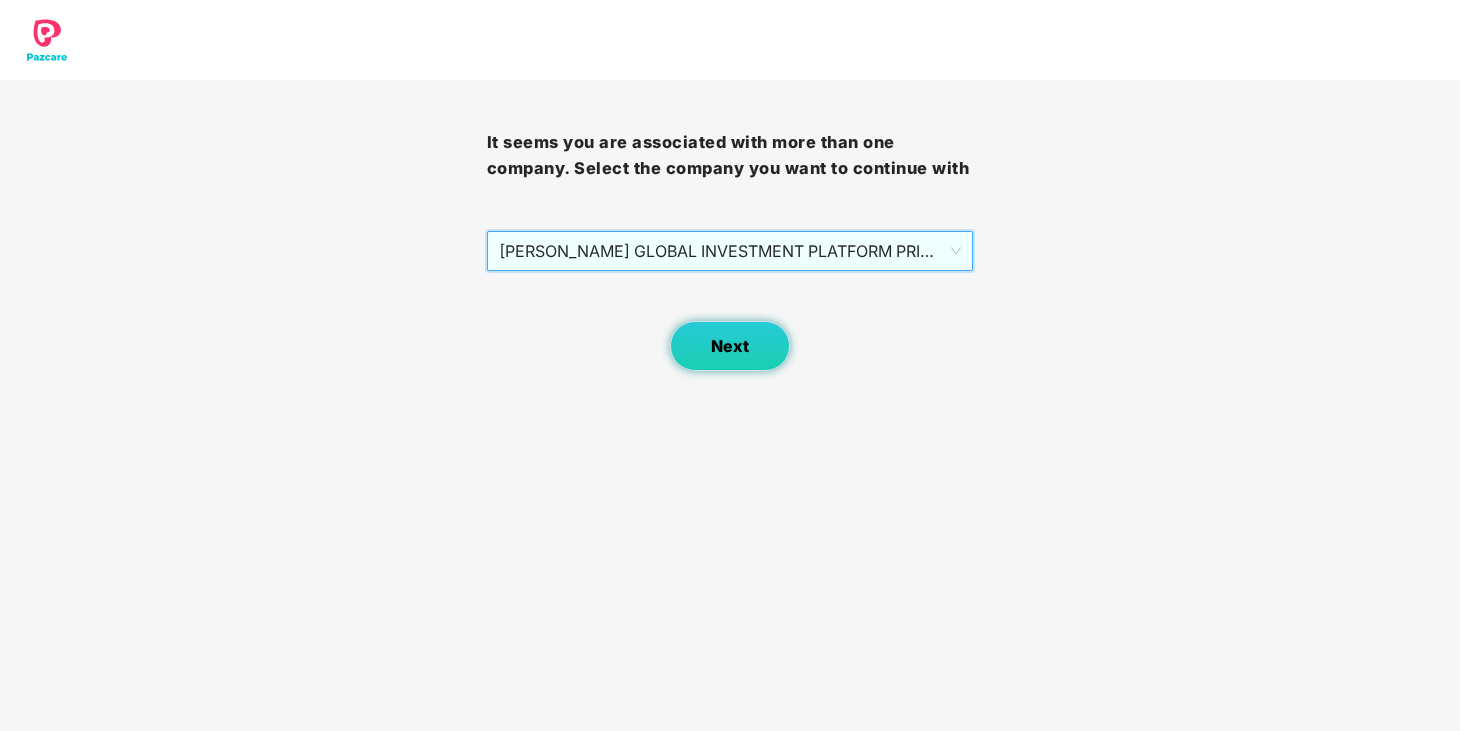 click on "Next" at bounding box center (730, 346) 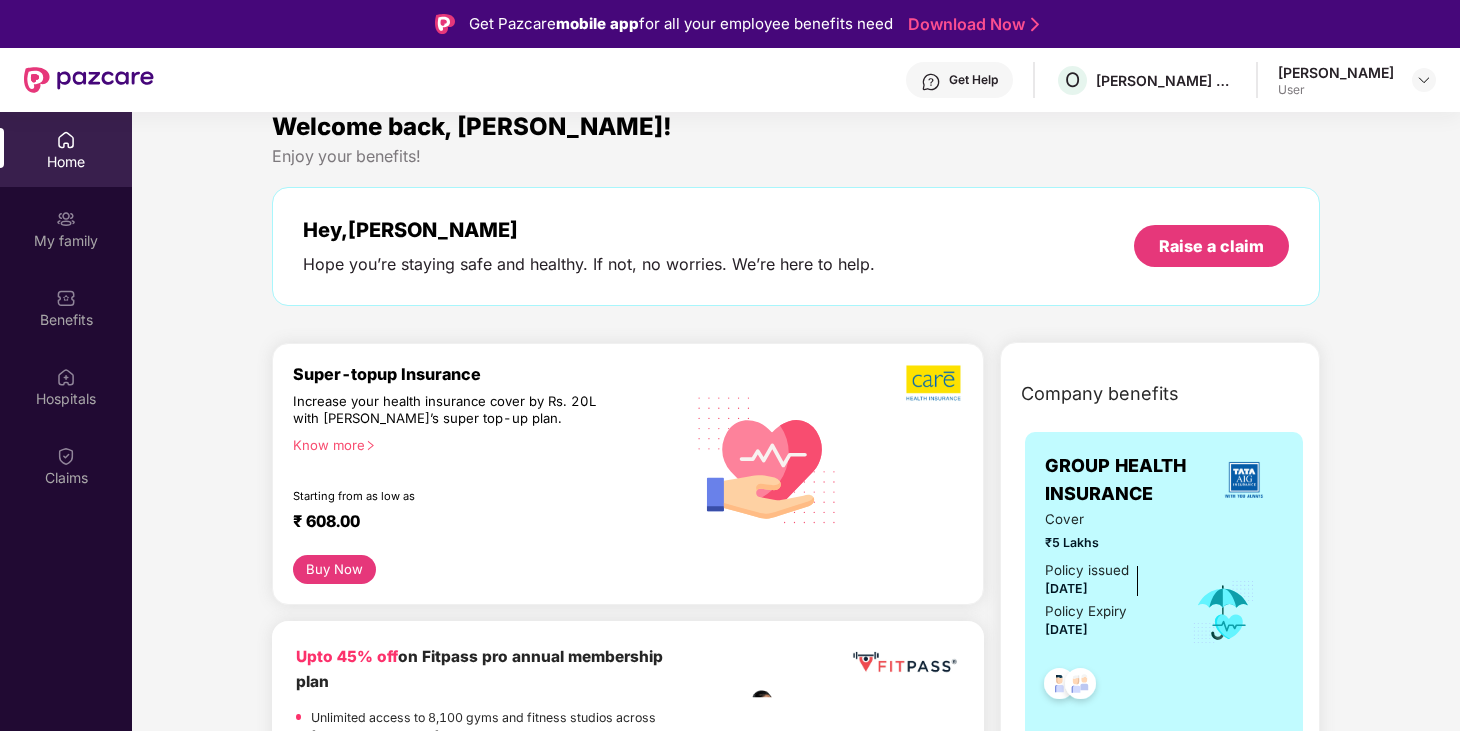 scroll, scrollTop: 21, scrollLeft: 0, axis: vertical 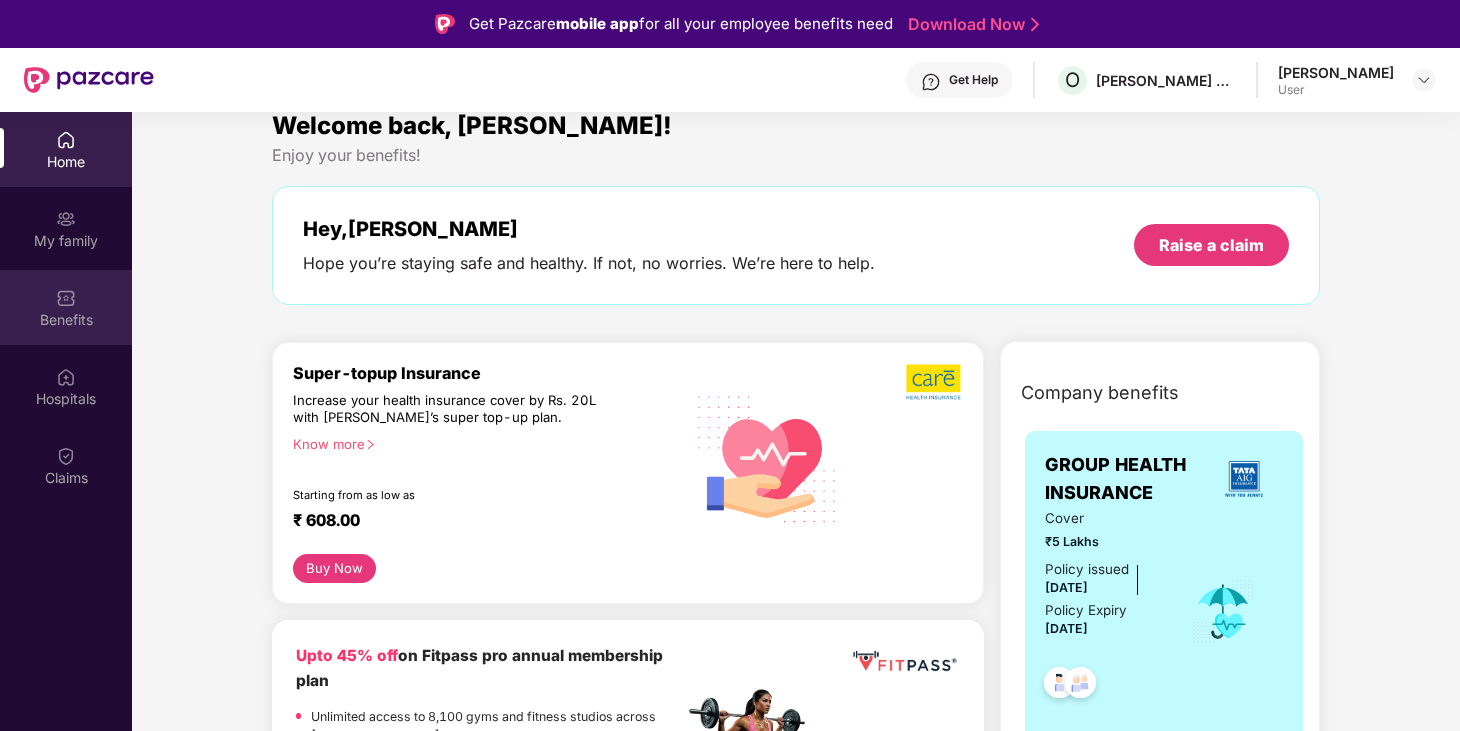 click at bounding box center [66, 298] 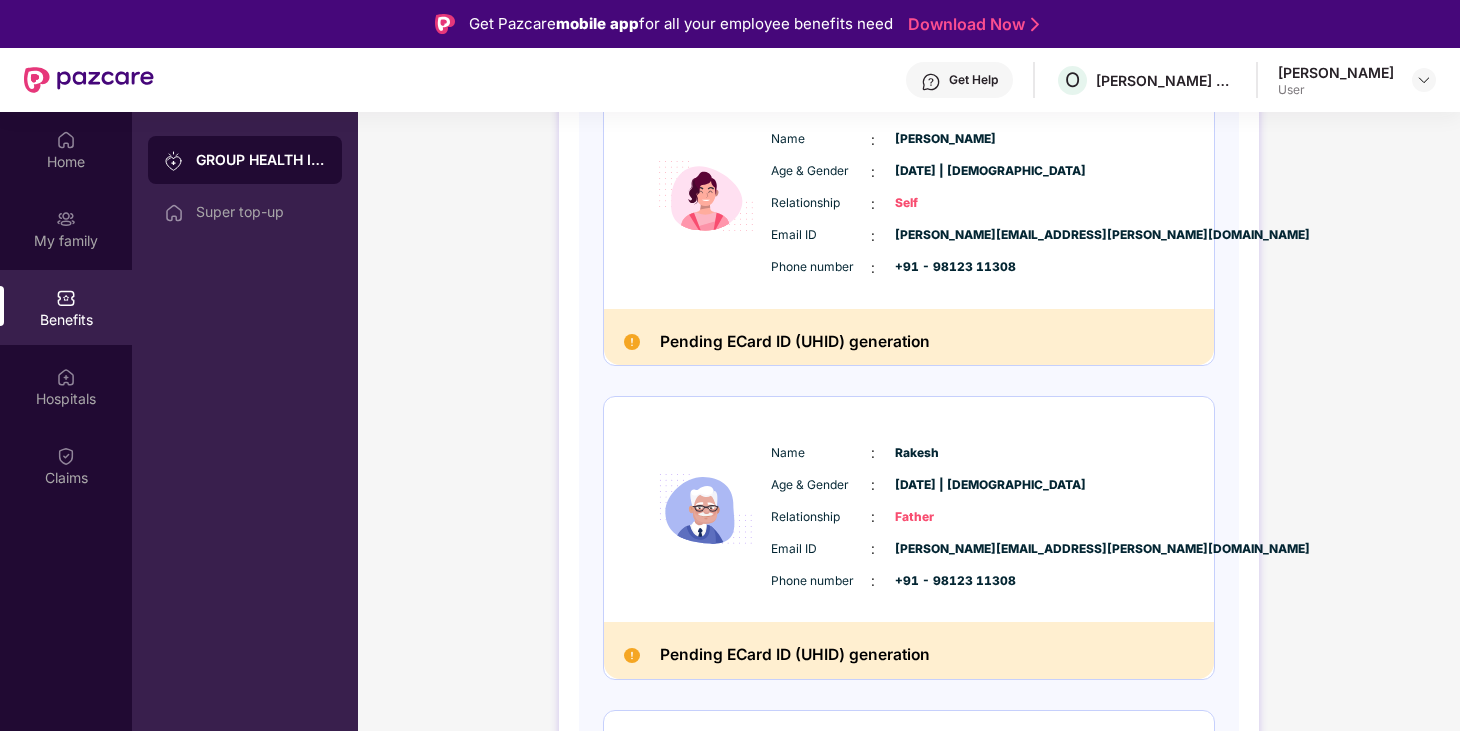 scroll, scrollTop: 0, scrollLeft: 0, axis: both 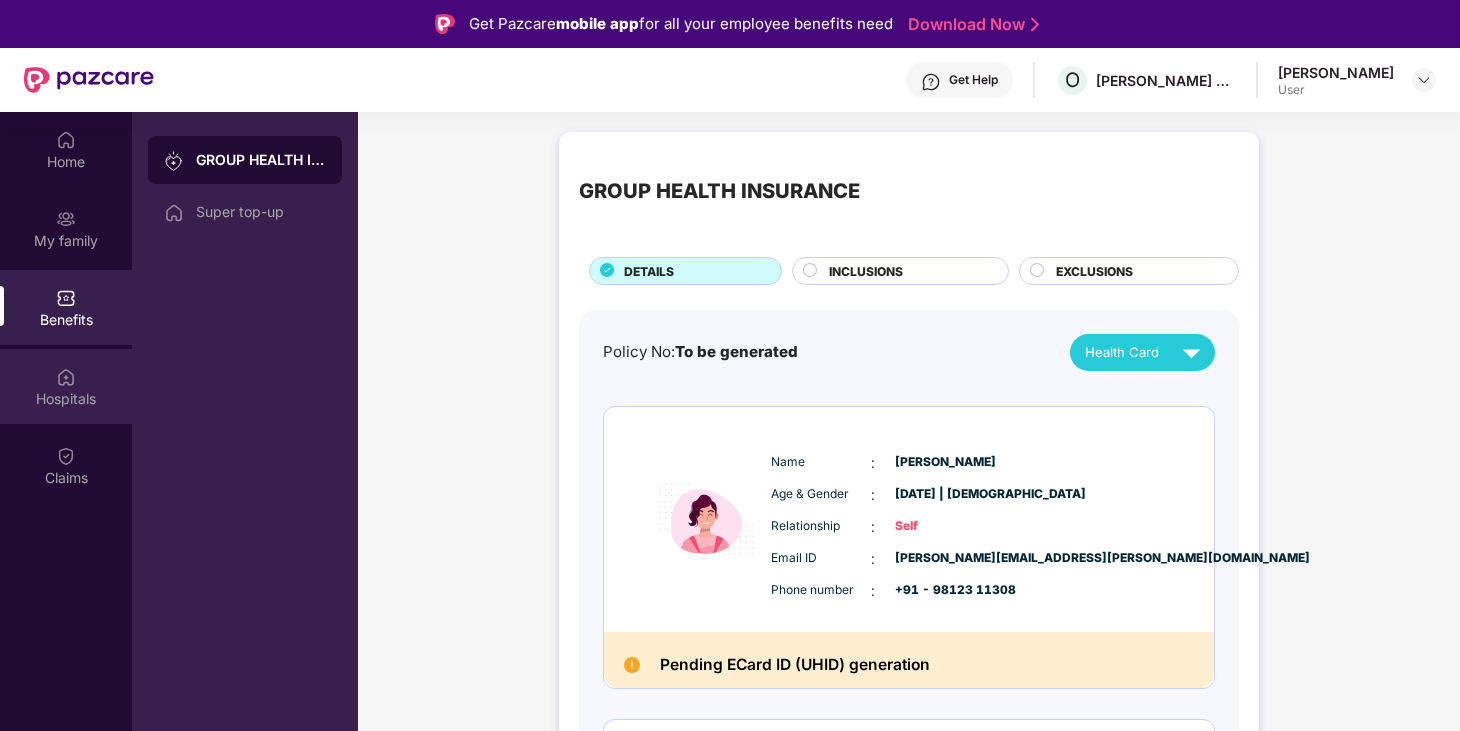 click on "Hospitals" at bounding box center [66, 399] 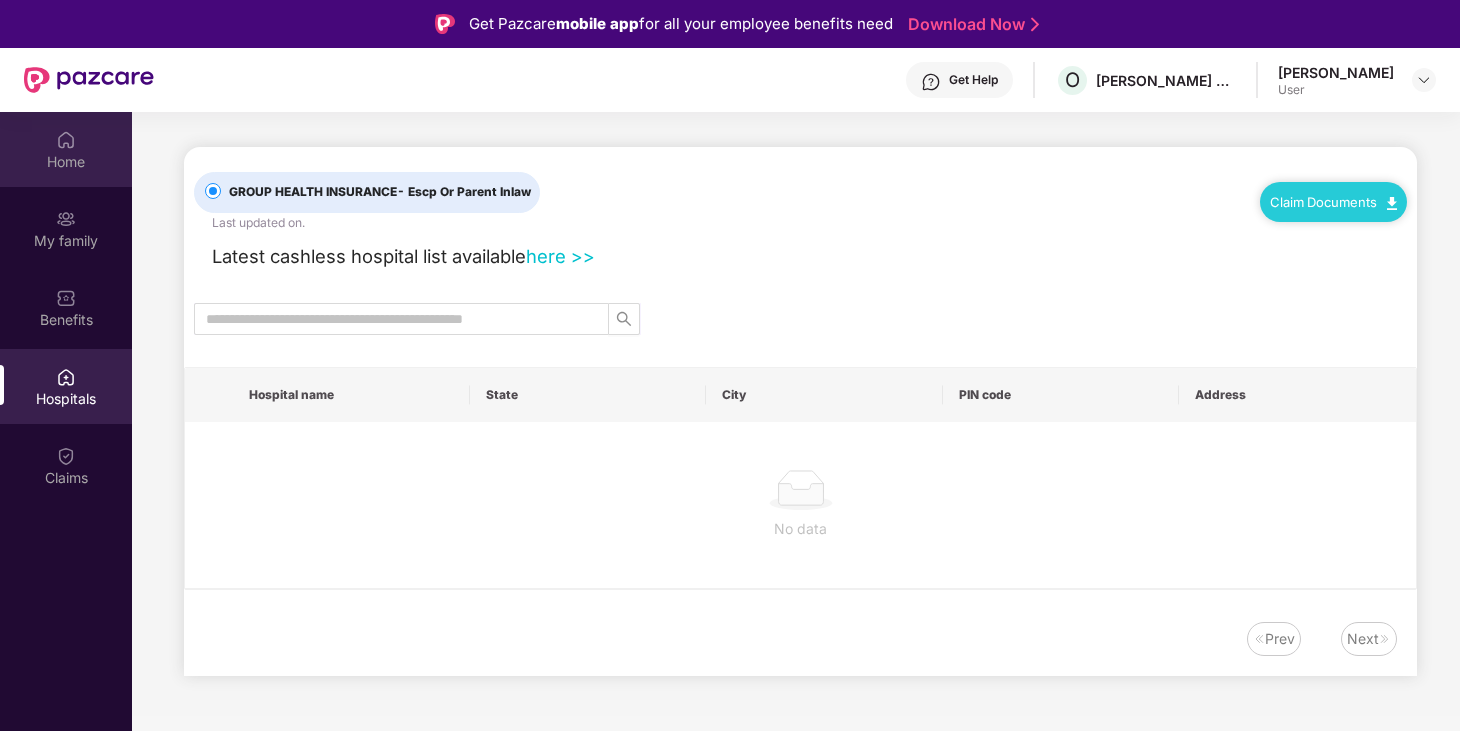 click on "Home" at bounding box center [66, 162] 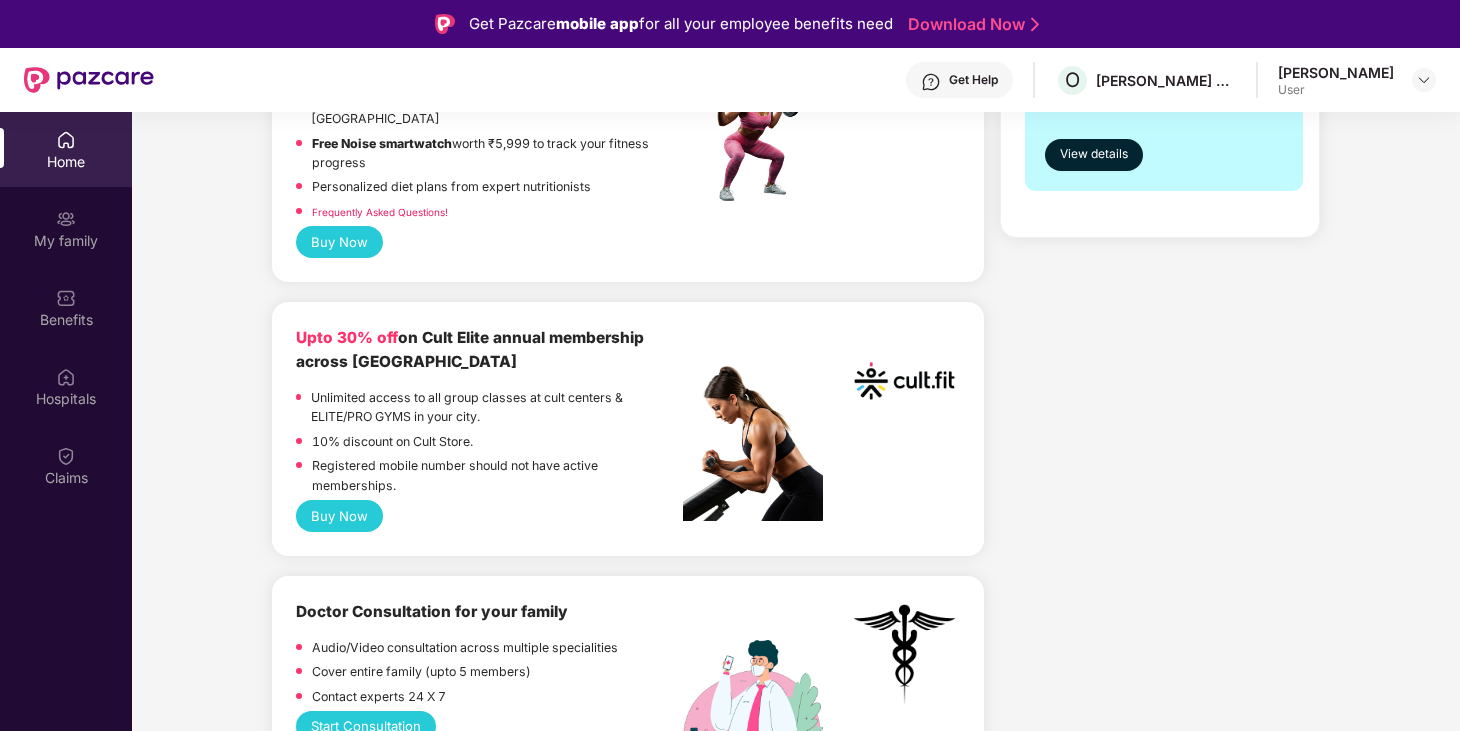 scroll, scrollTop: 643, scrollLeft: 0, axis: vertical 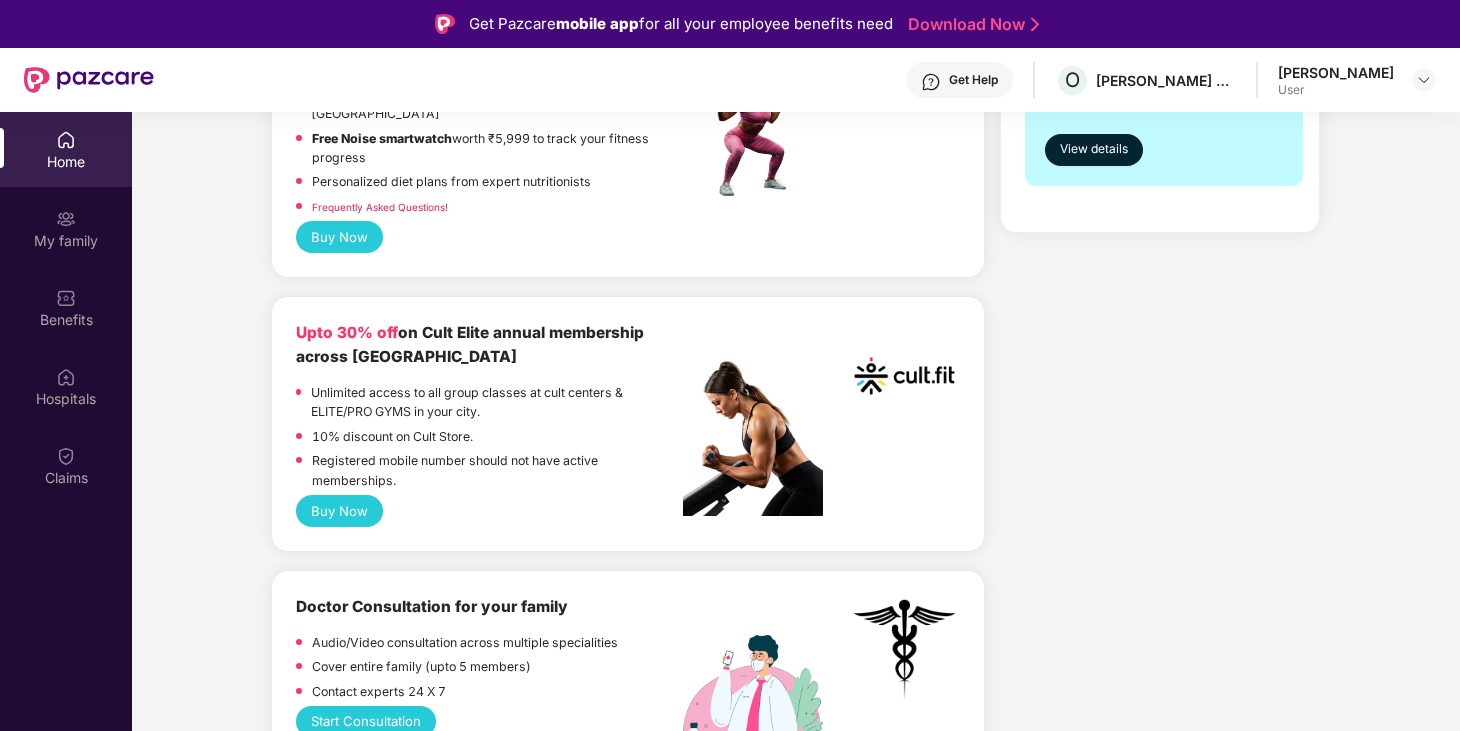 click on "Buy Now" at bounding box center [339, 510] 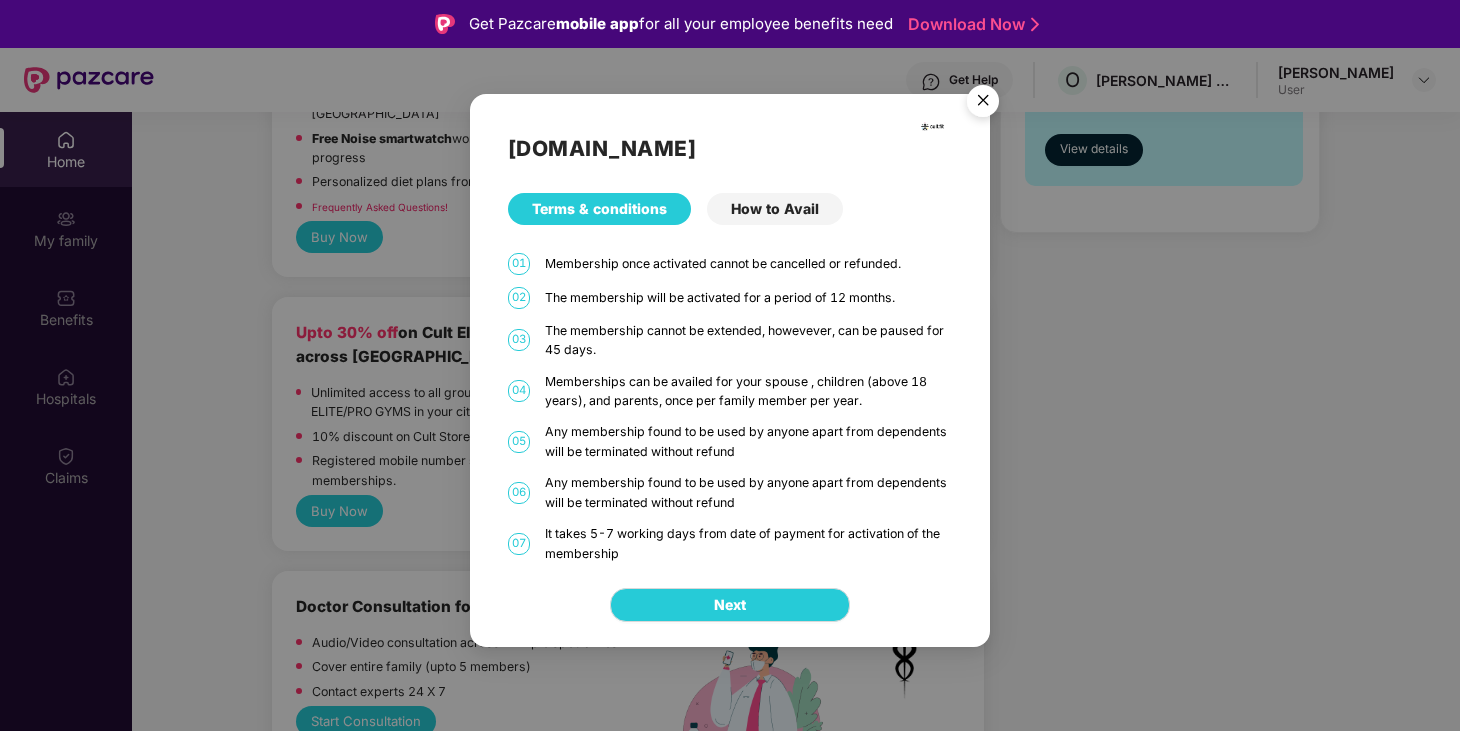 click on "How to Avail" at bounding box center (775, 209) 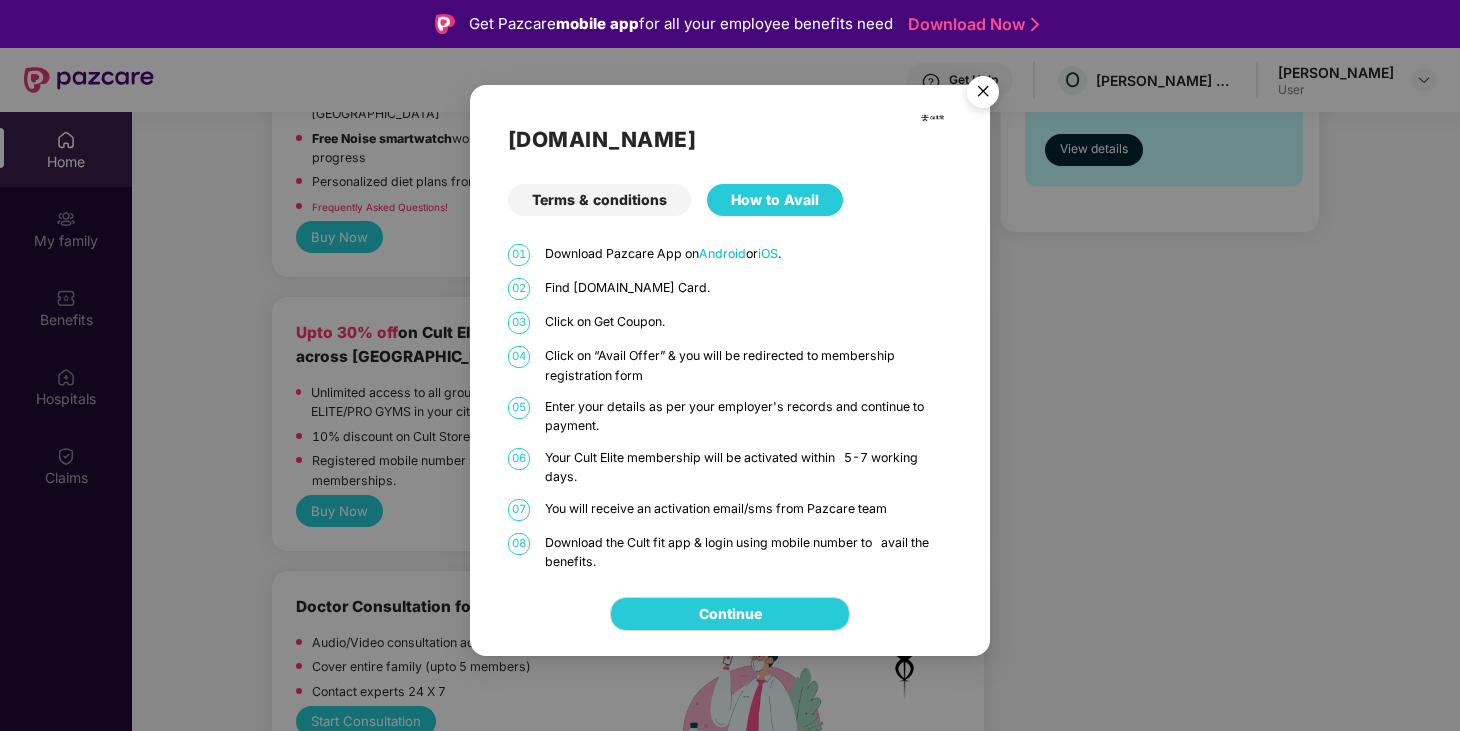 click on "Terms & conditions" at bounding box center (599, 200) 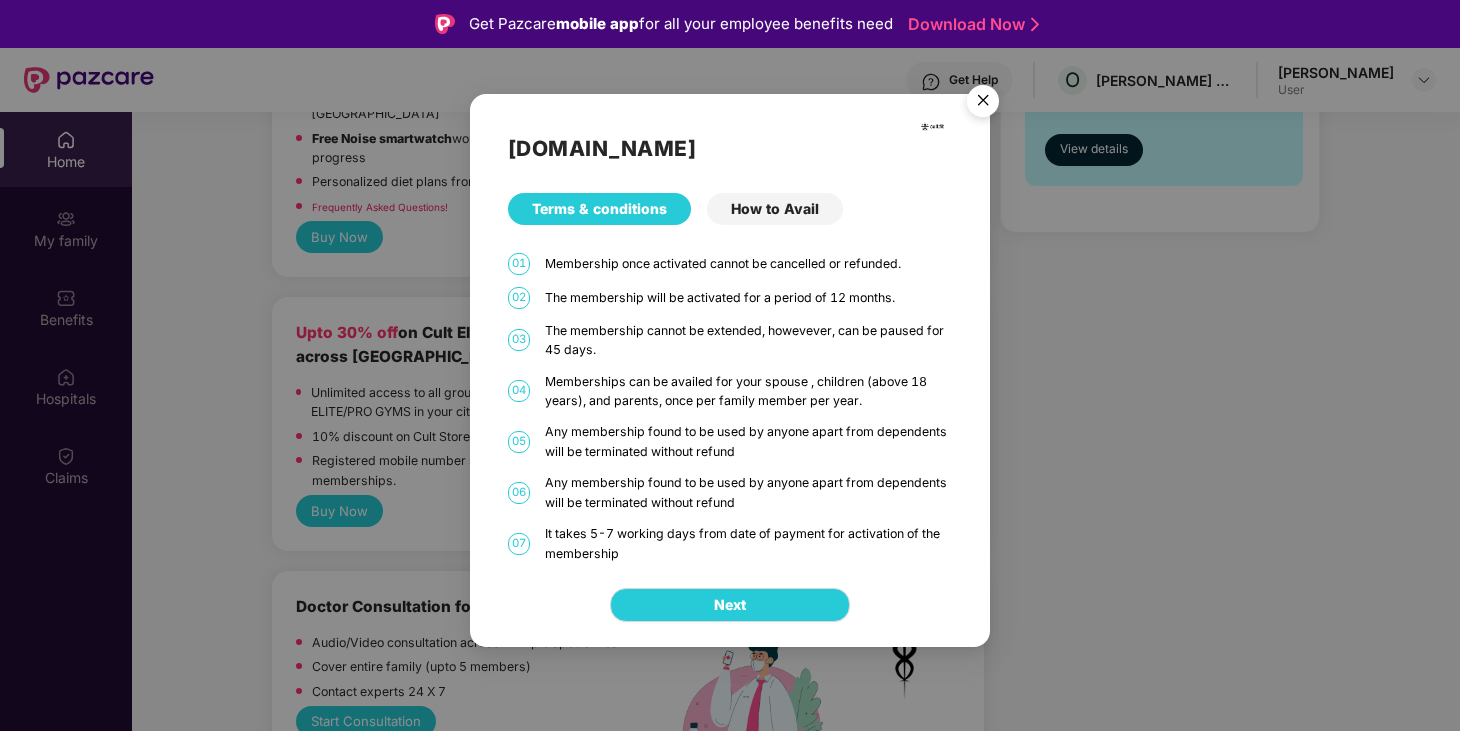 click on "Terms & conditions" at bounding box center (599, 209) 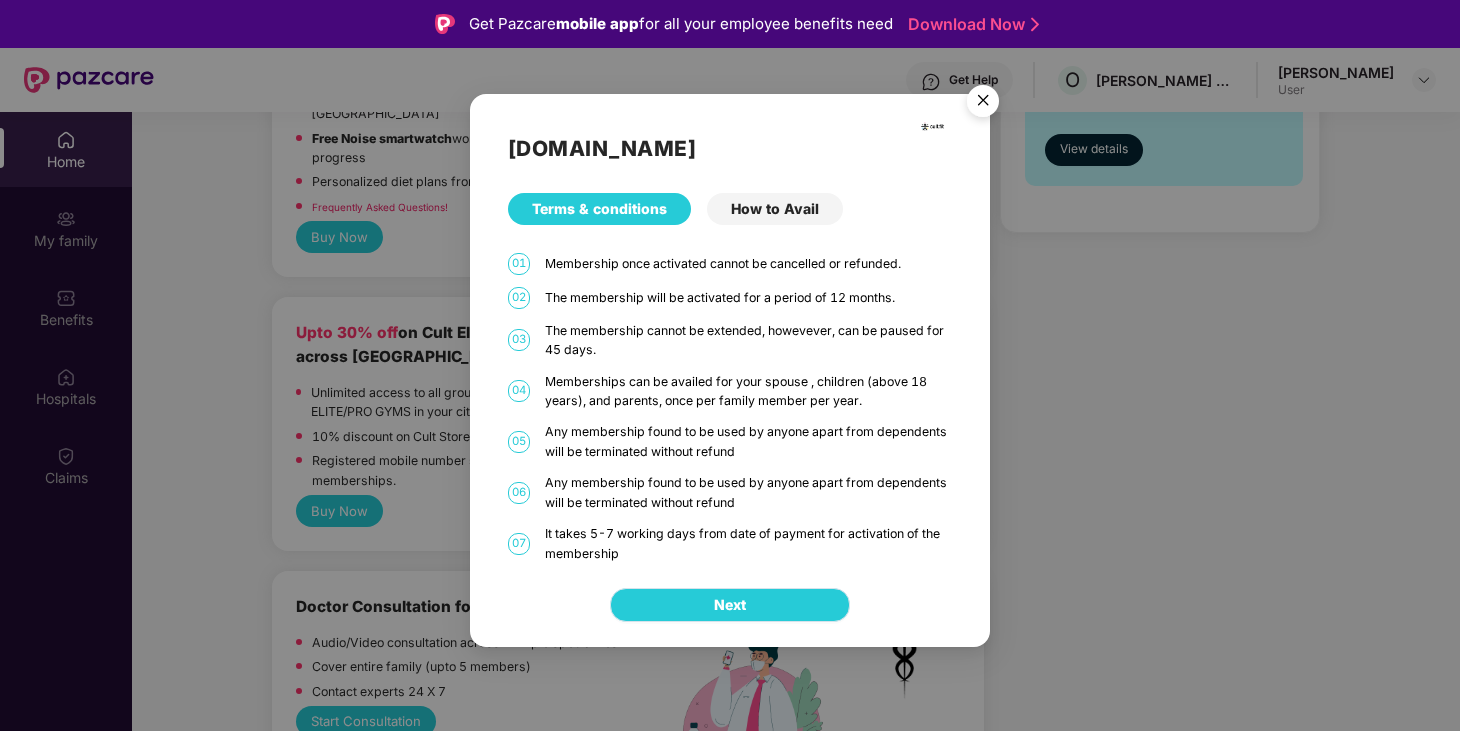 click on "Next" at bounding box center [730, 605] 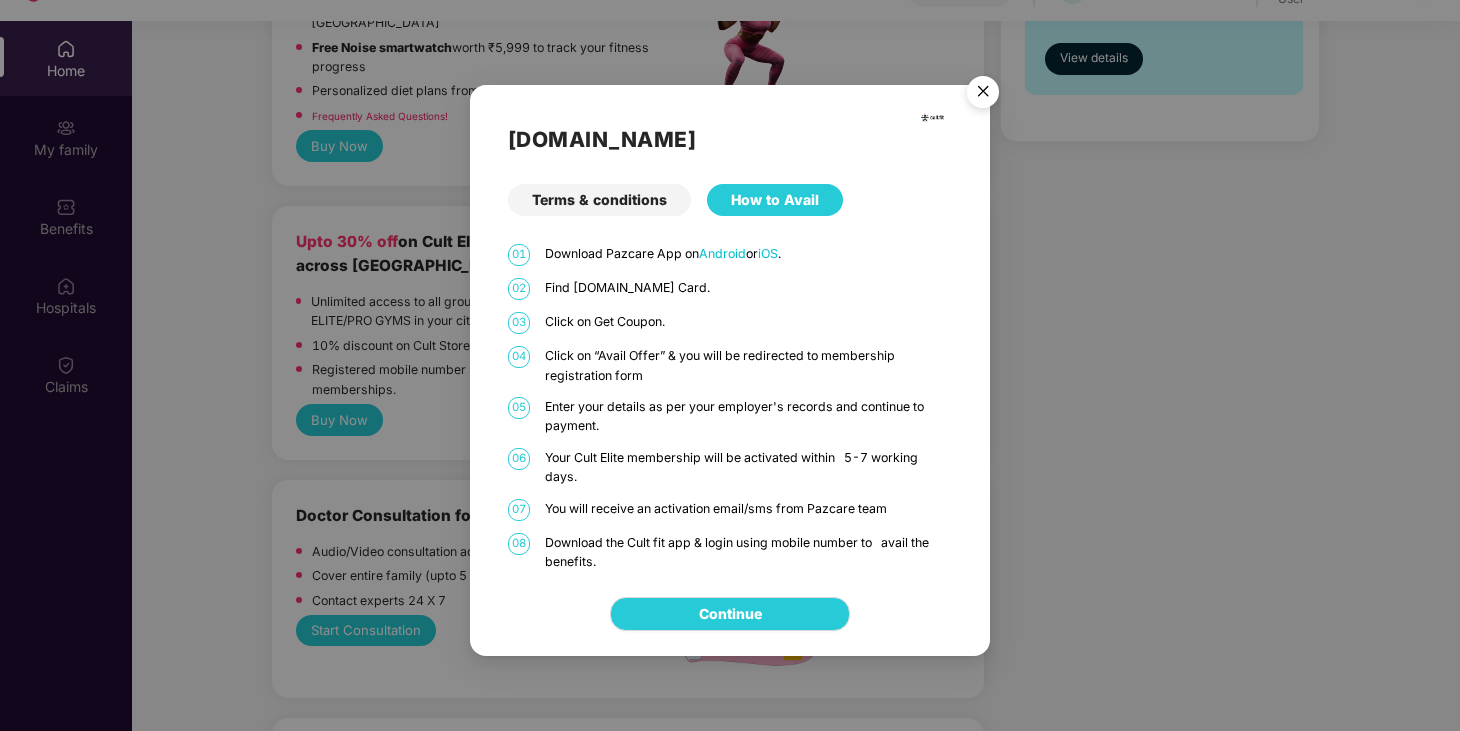 scroll, scrollTop: 112, scrollLeft: 0, axis: vertical 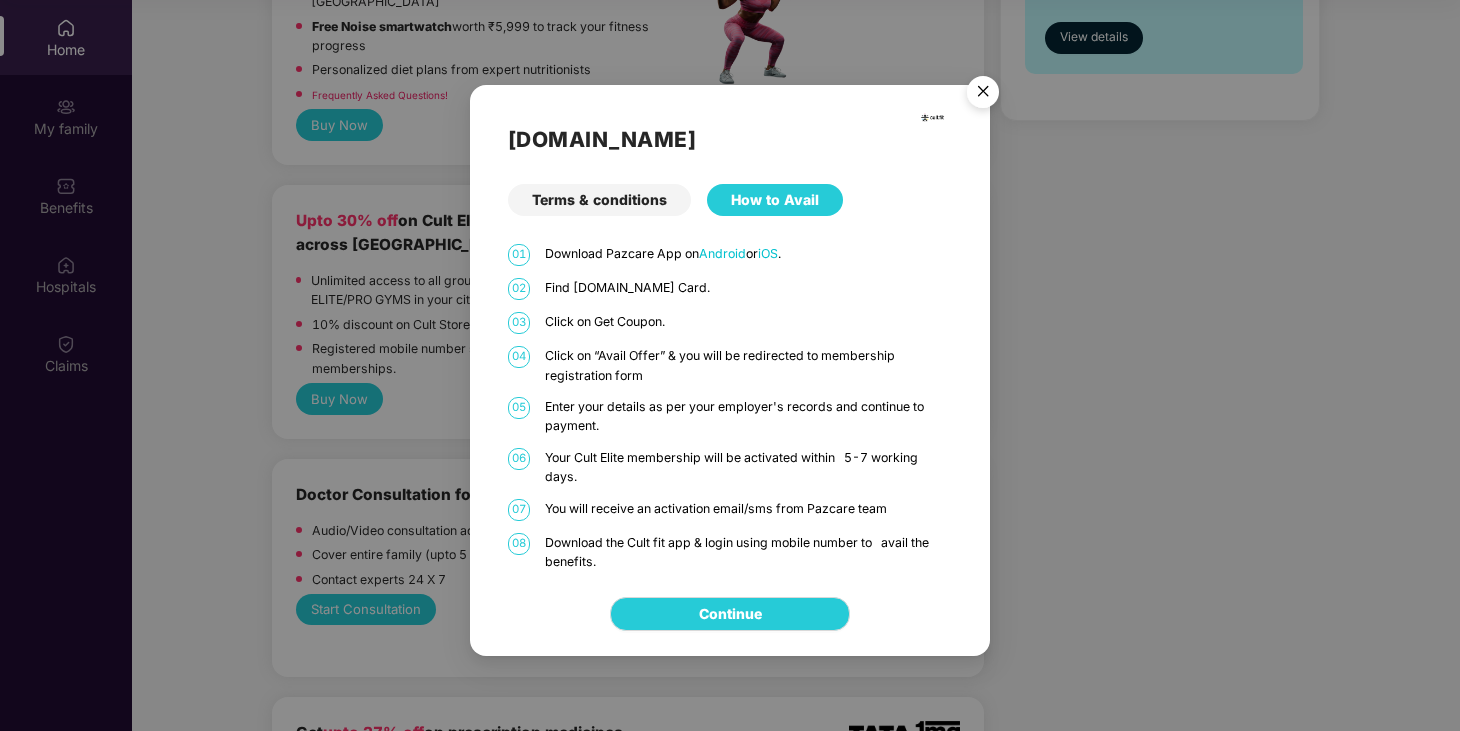 click at bounding box center [983, 95] 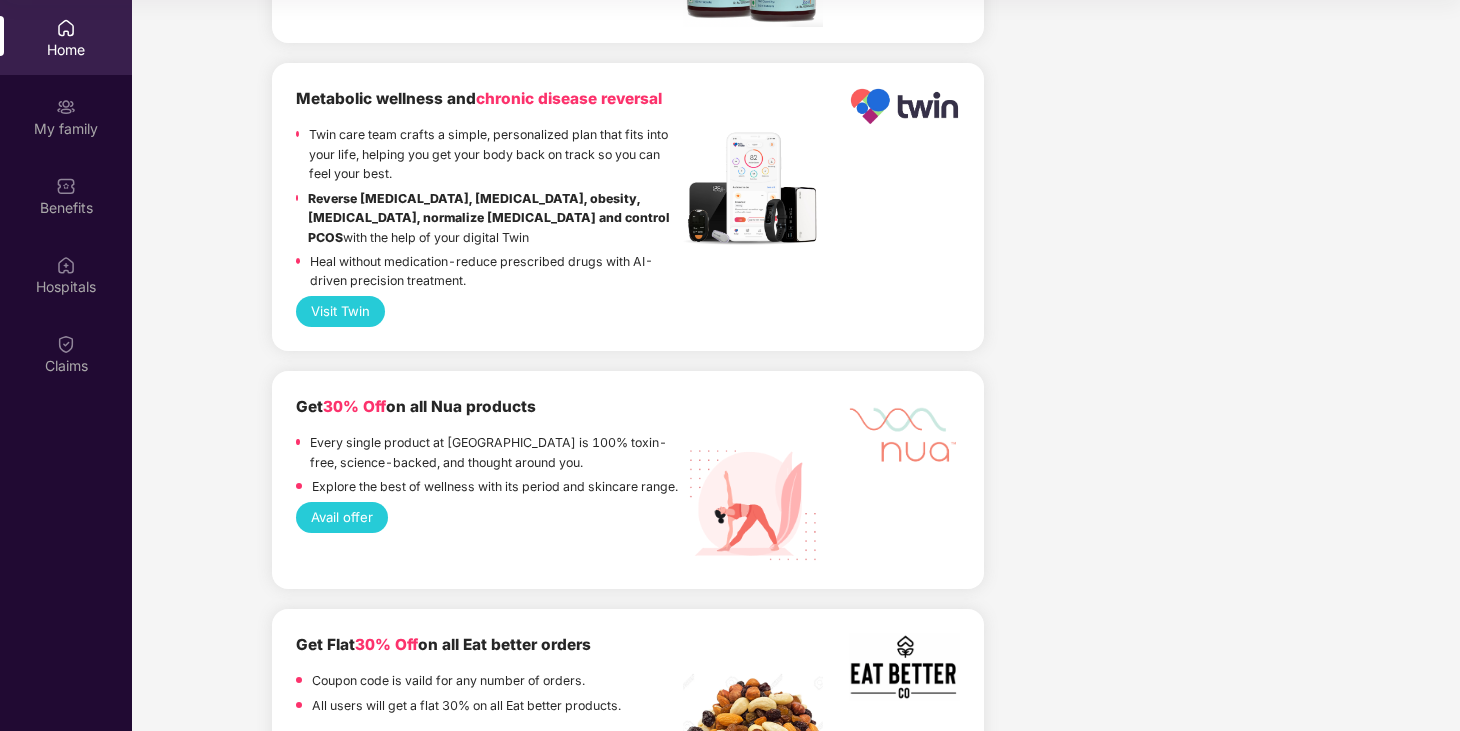 scroll, scrollTop: 2867, scrollLeft: 0, axis: vertical 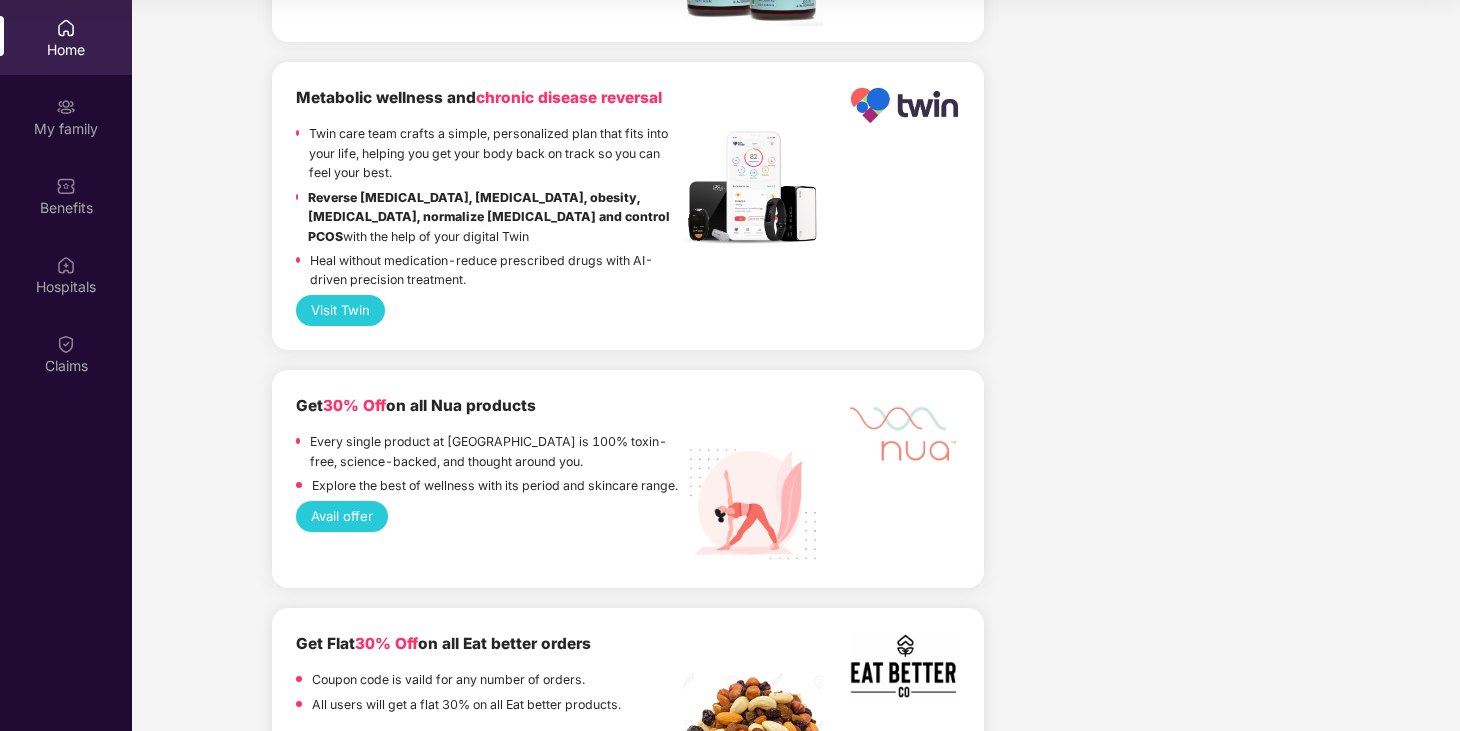 click on "Avail offer" at bounding box center (342, 516) 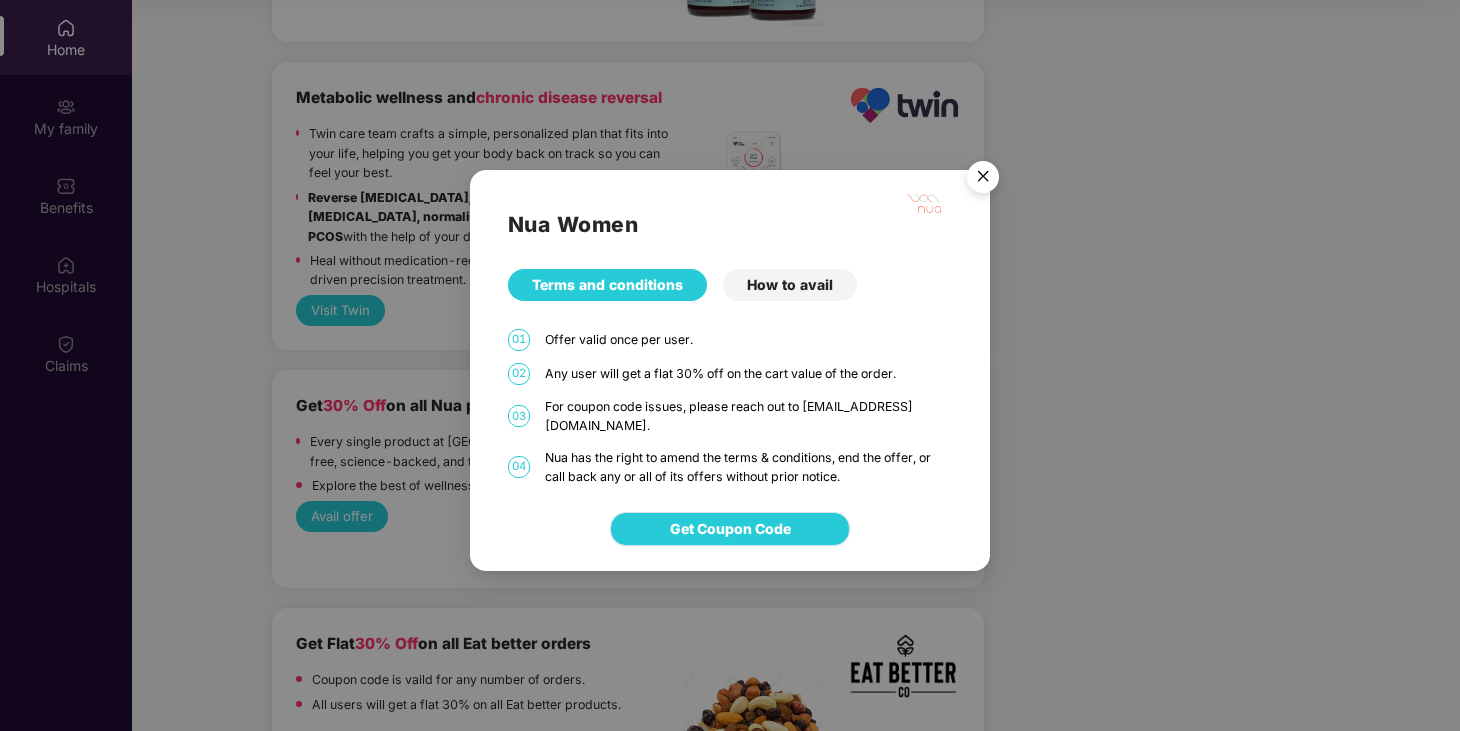 click on "Get Coupon Code" at bounding box center [730, 529] 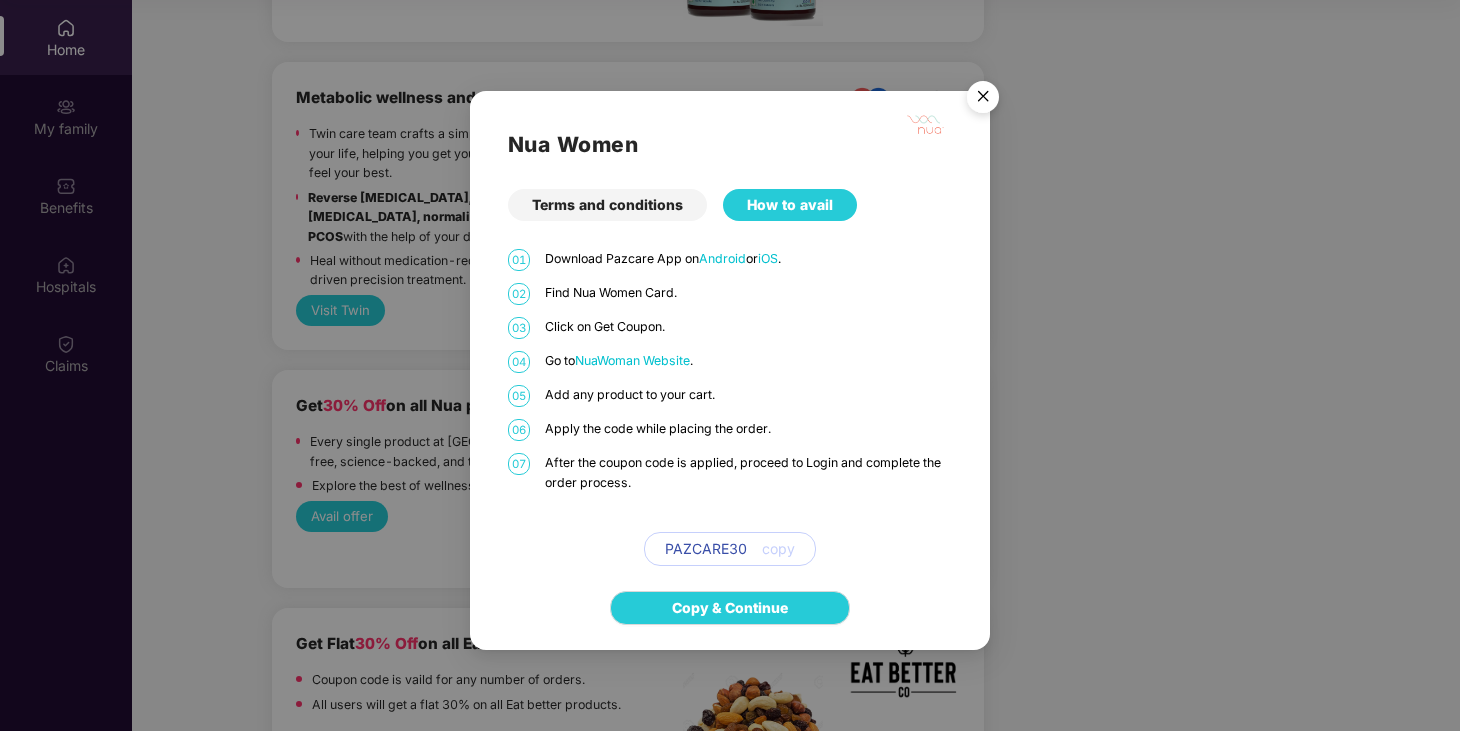 drag, startPoint x: 754, startPoint y: 551, endPoint x: 666, endPoint y: 544, distance: 88.27797 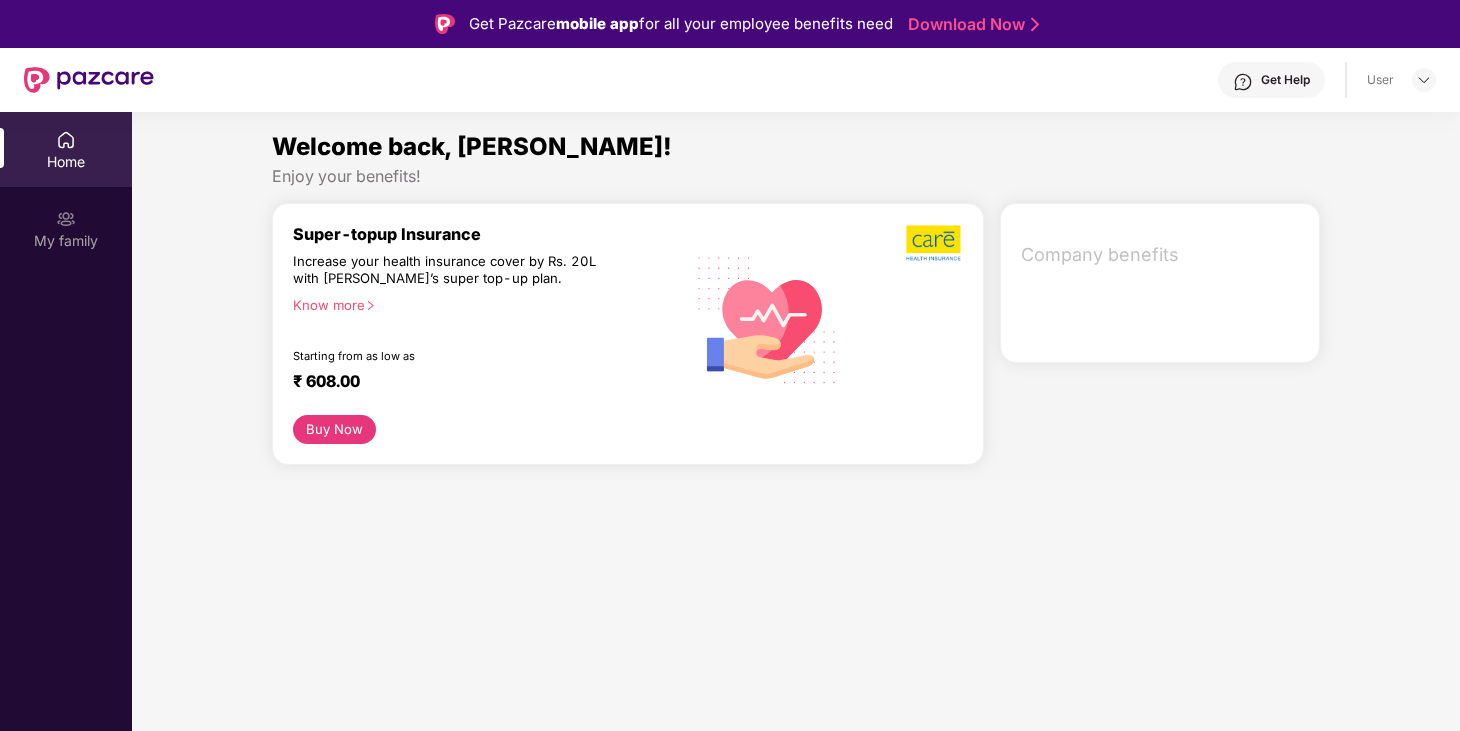 scroll, scrollTop: 112, scrollLeft: 0, axis: vertical 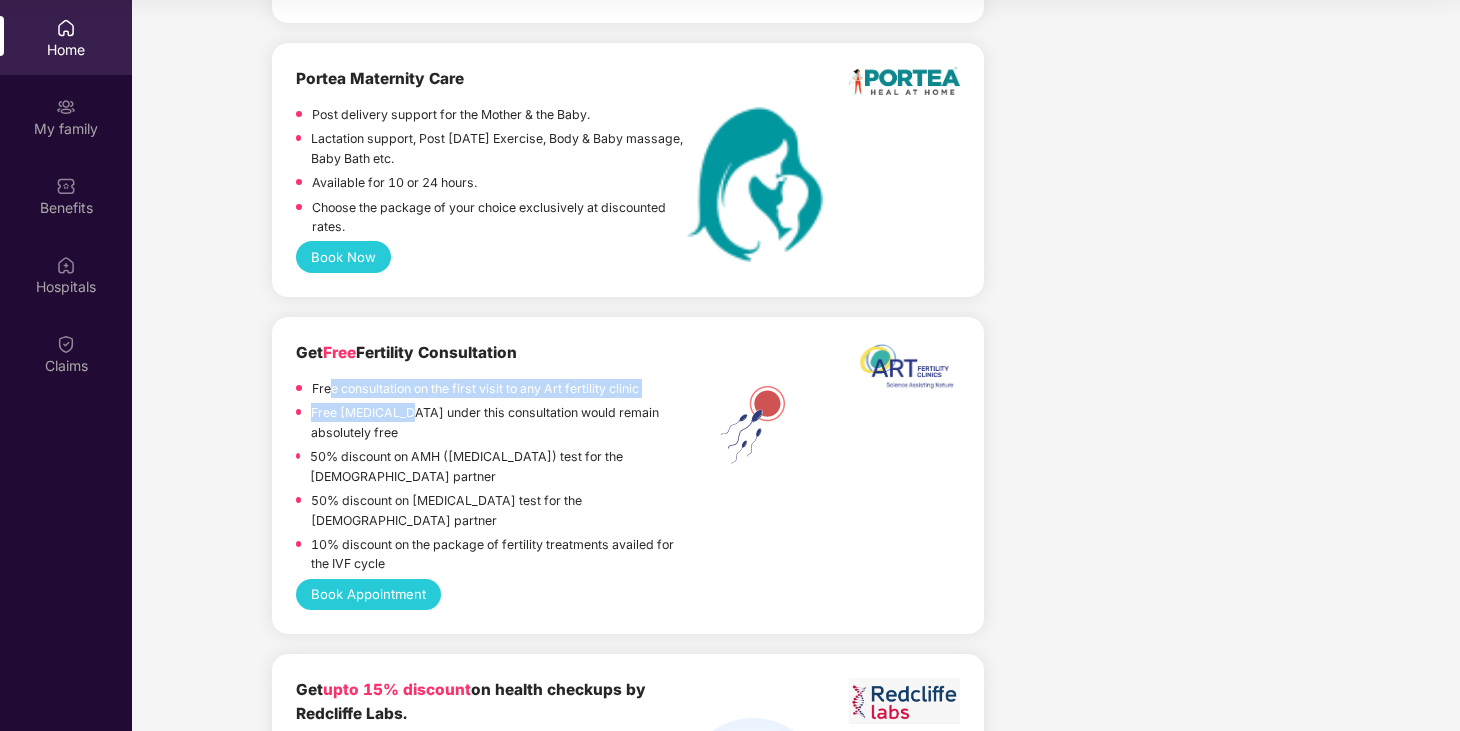 drag, startPoint x: 333, startPoint y: 383, endPoint x: 405, endPoint y: 414, distance: 78.39005 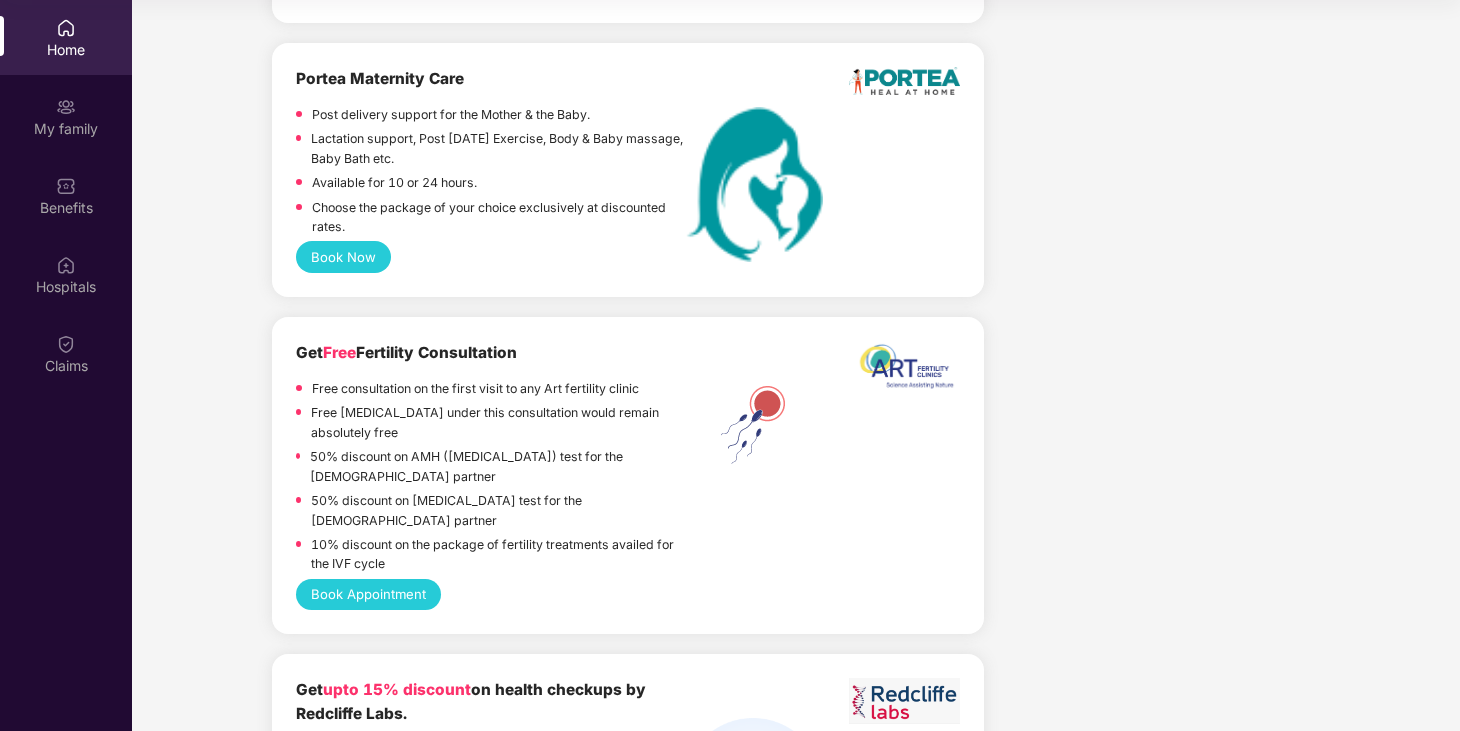 click on "50% discount on AMH ([MEDICAL_DATA]) test for the [DEMOGRAPHIC_DATA] partner" at bounding box center [496, 466] 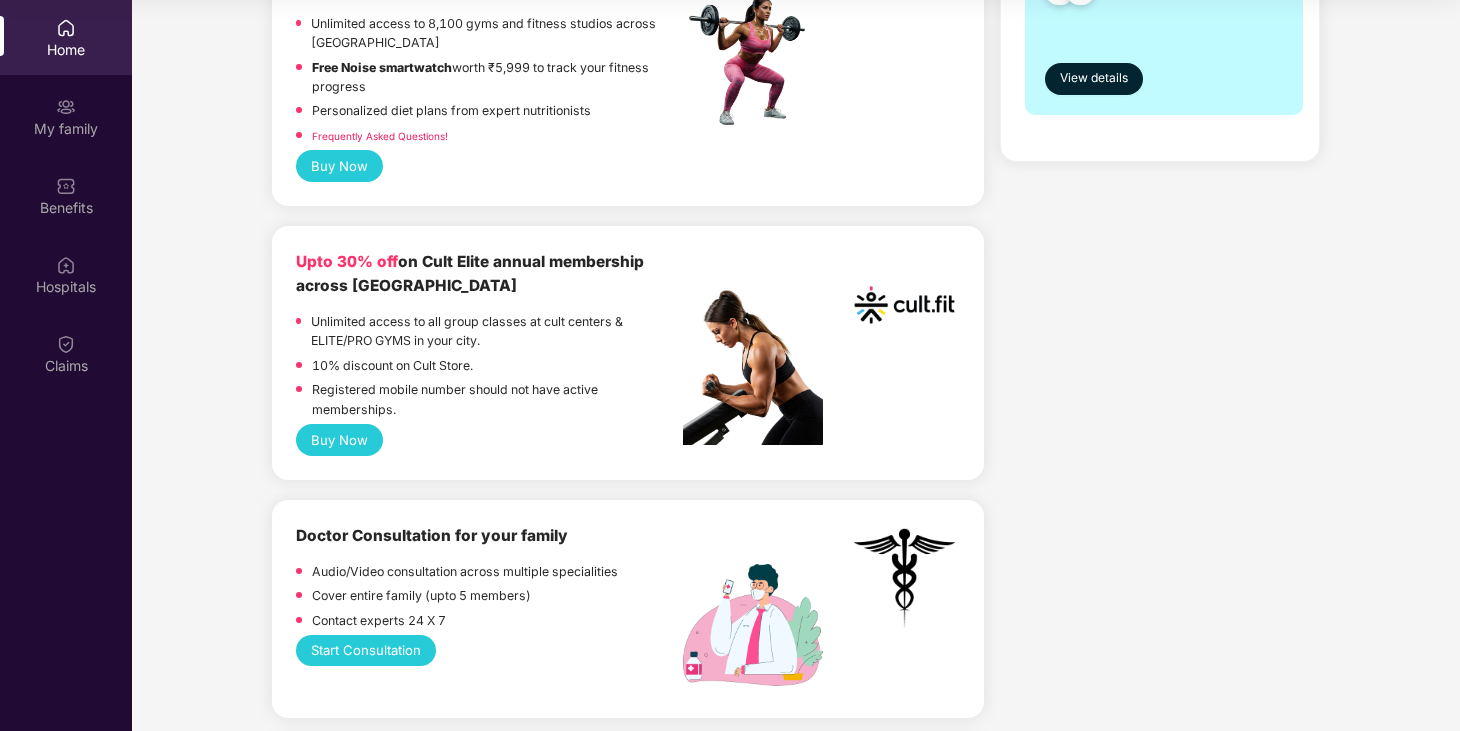 scroll, scrollTop: 590, scrollLeft: 0, axis: vertical 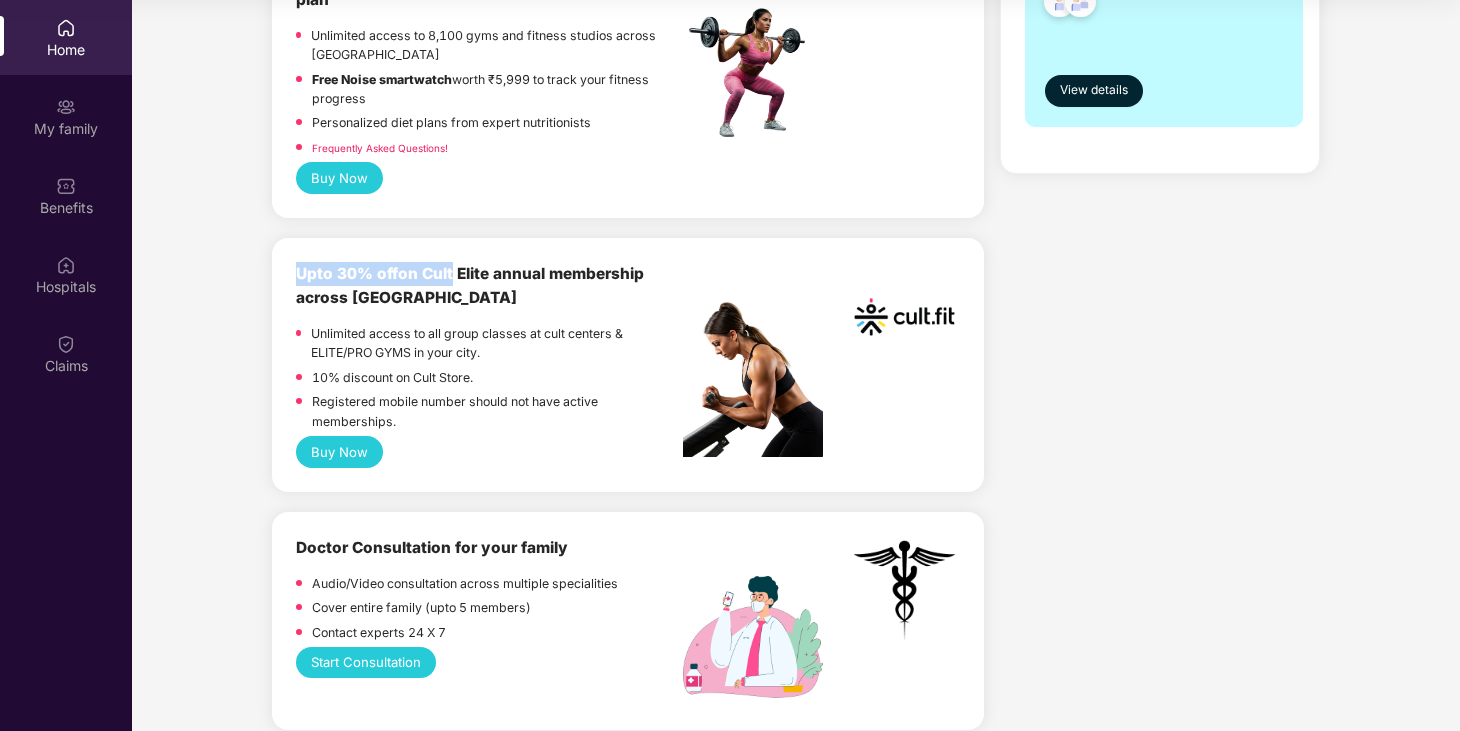 drag, startPoint x: 298, startPoint y: 270, endPoint x: 453, endPoint y: 276, distance: 155.11609 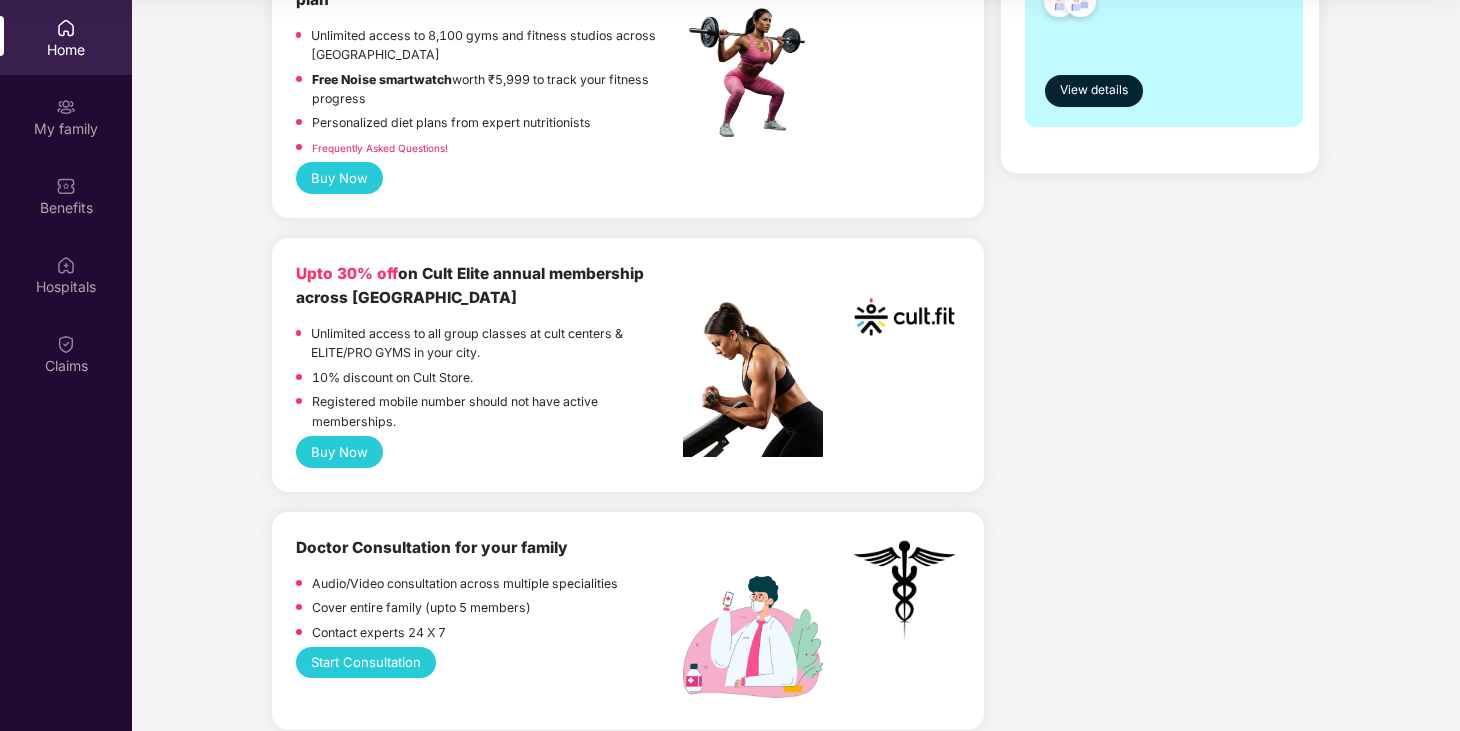click on "Unlimited access to all group classes at cult centers & ELITE/PRO GYMS in your city." at bounding box center [497, 343] 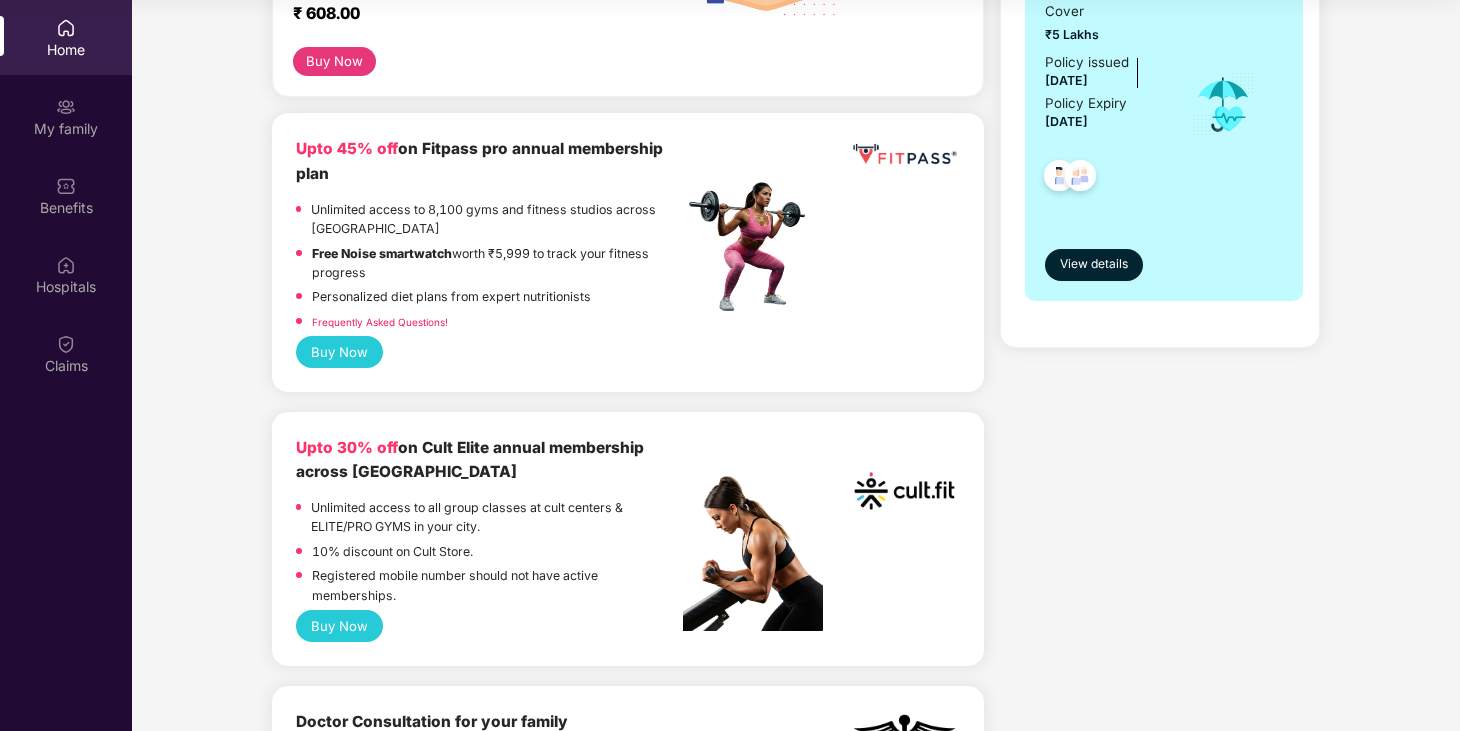 scroll, scrollTop: 412, scrollLeft: 0, axis: vertical 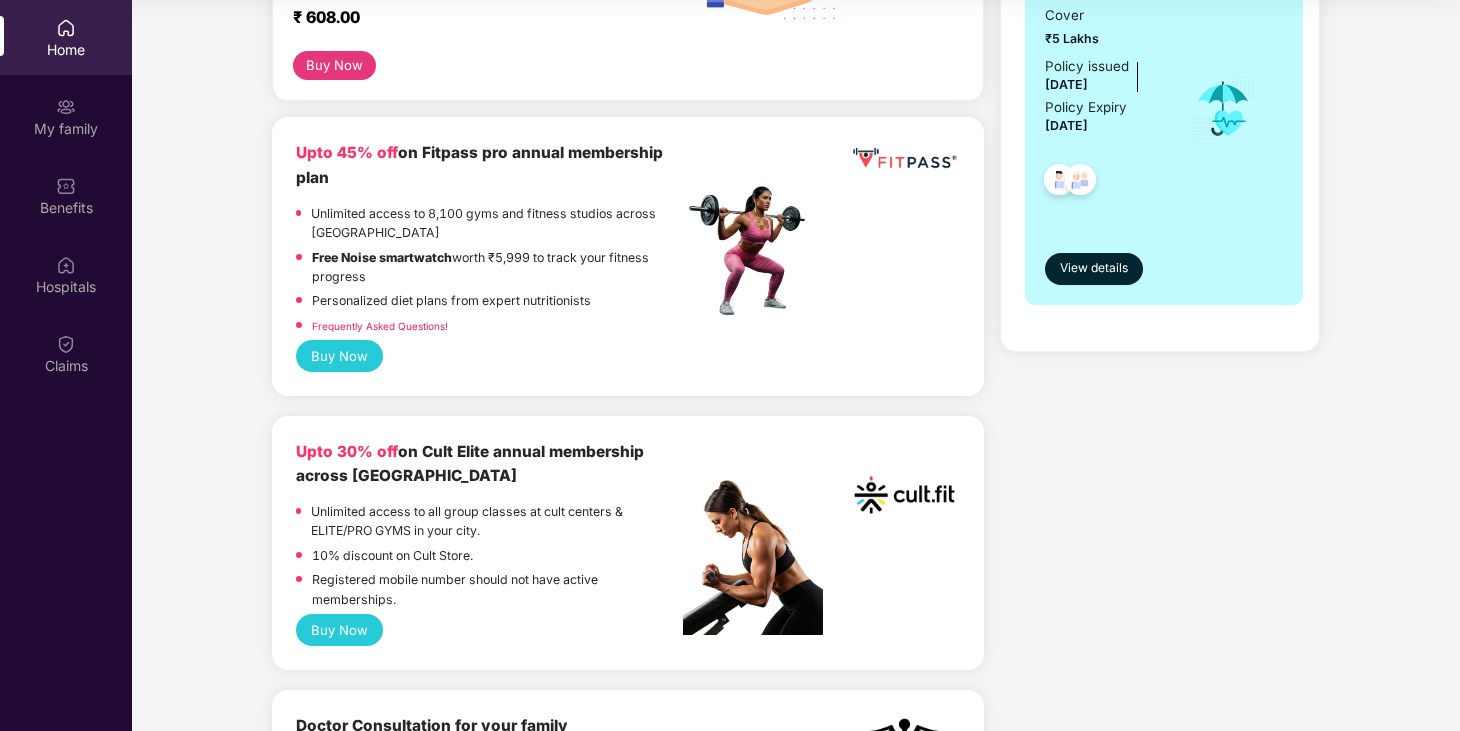click at bounding box center (753, 251) 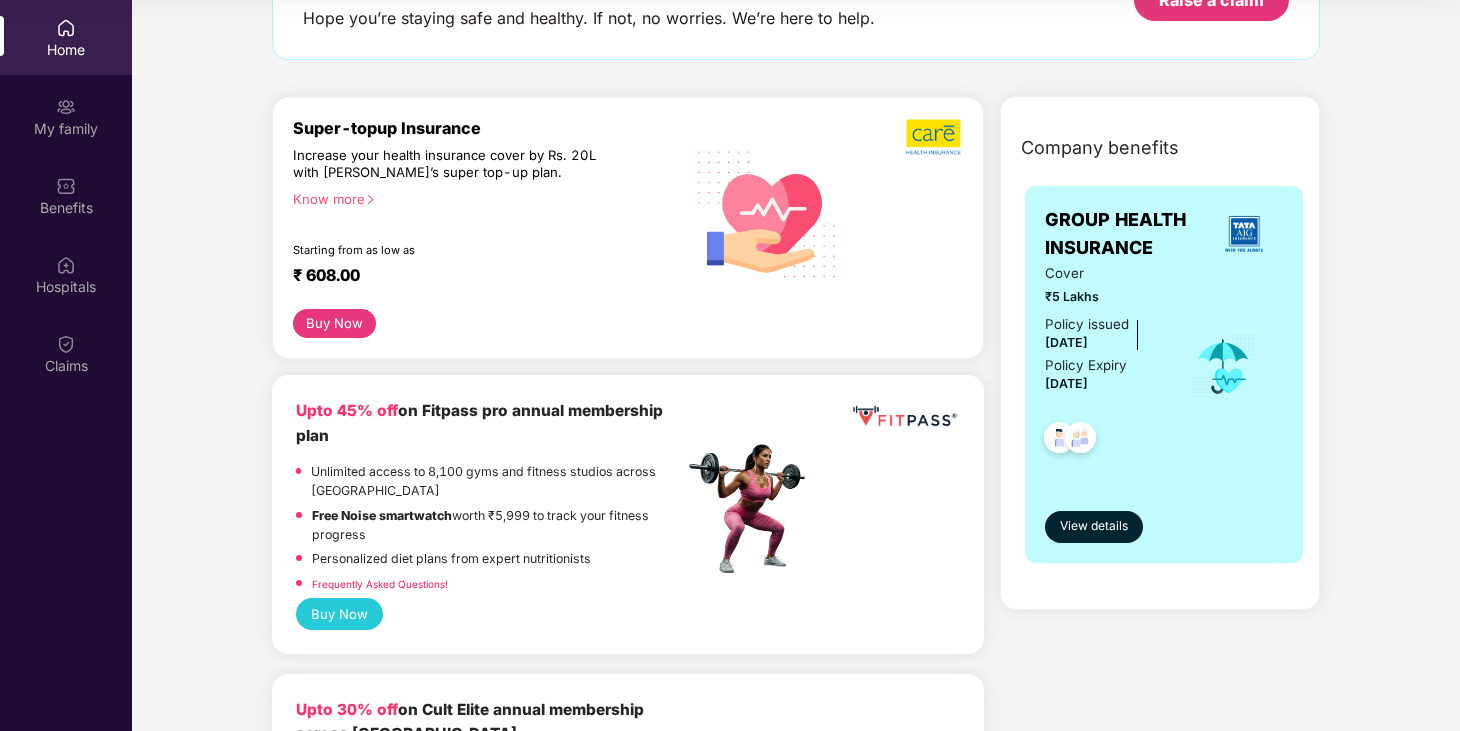 scroll, scrollTop: 0, scrollLeft: 0, axis: both 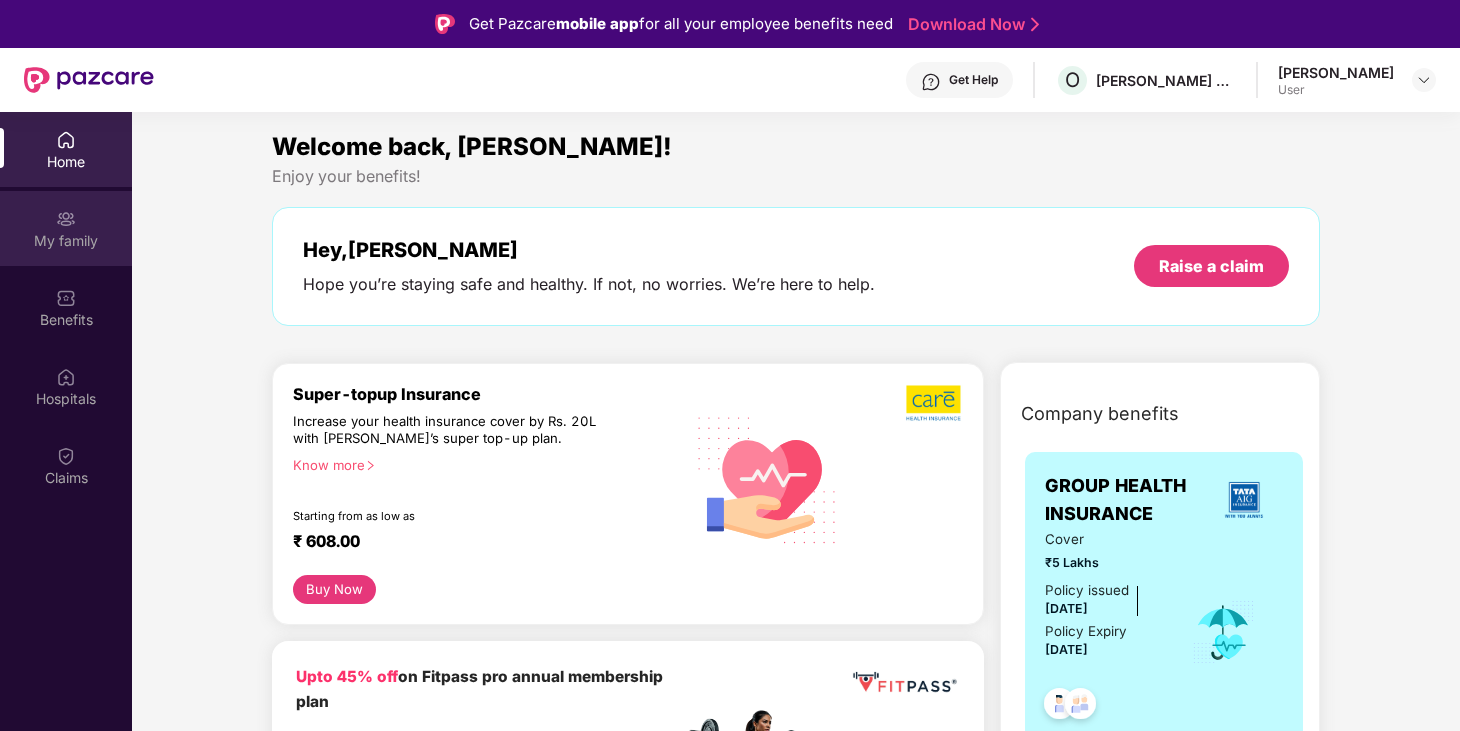 click on "My family" at bounding box center (66, 228) 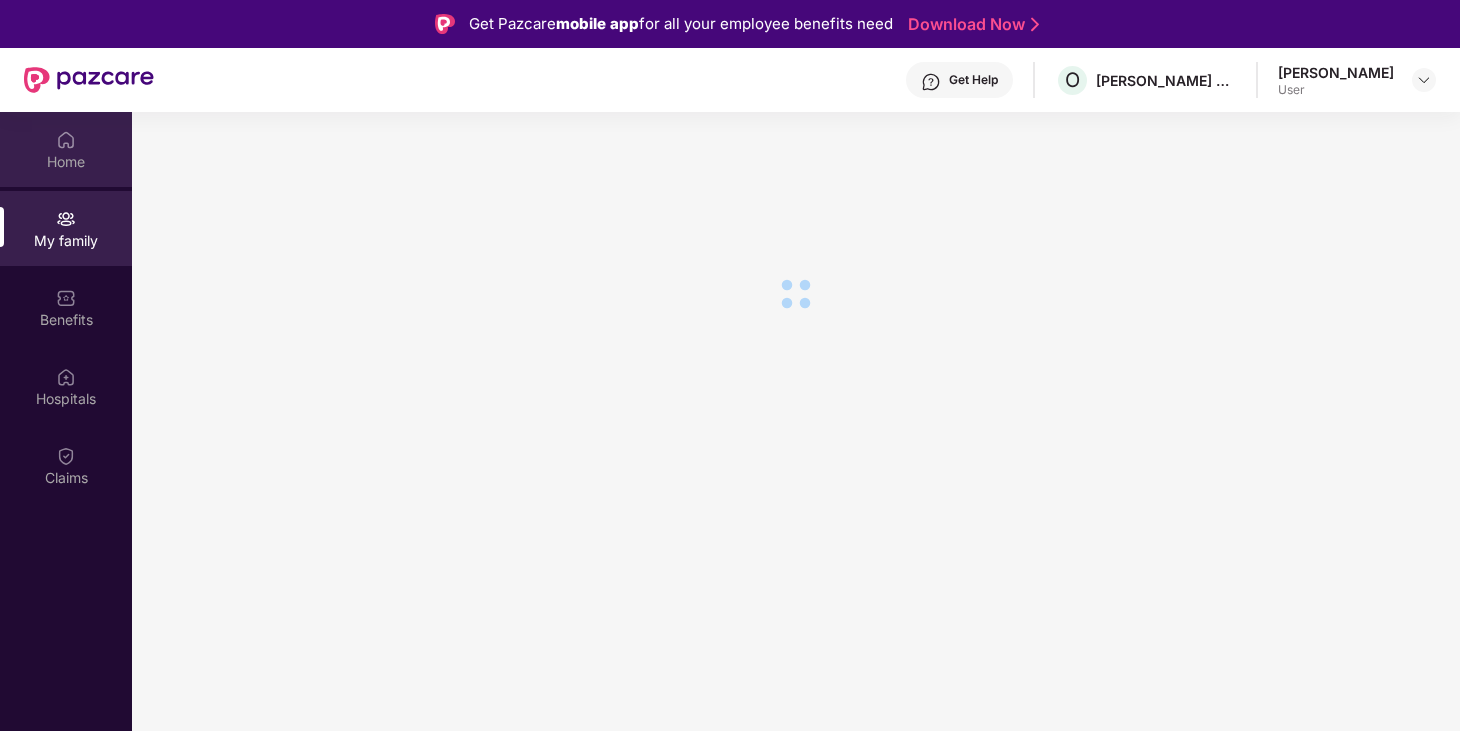 click on "Home" at bounding box center (66, 149) 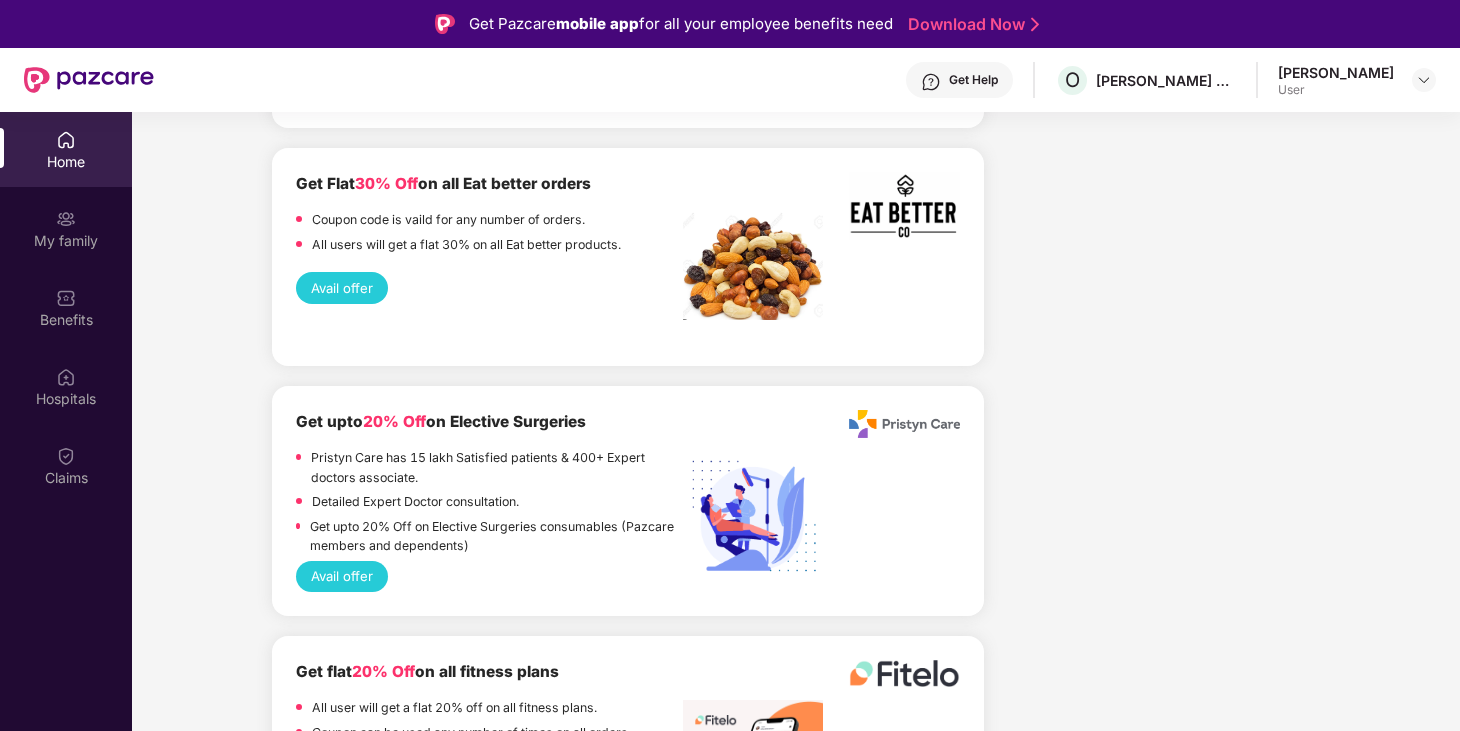 scroll, scrollTop: 4612, scrollLeft: 0, axis: vertical 